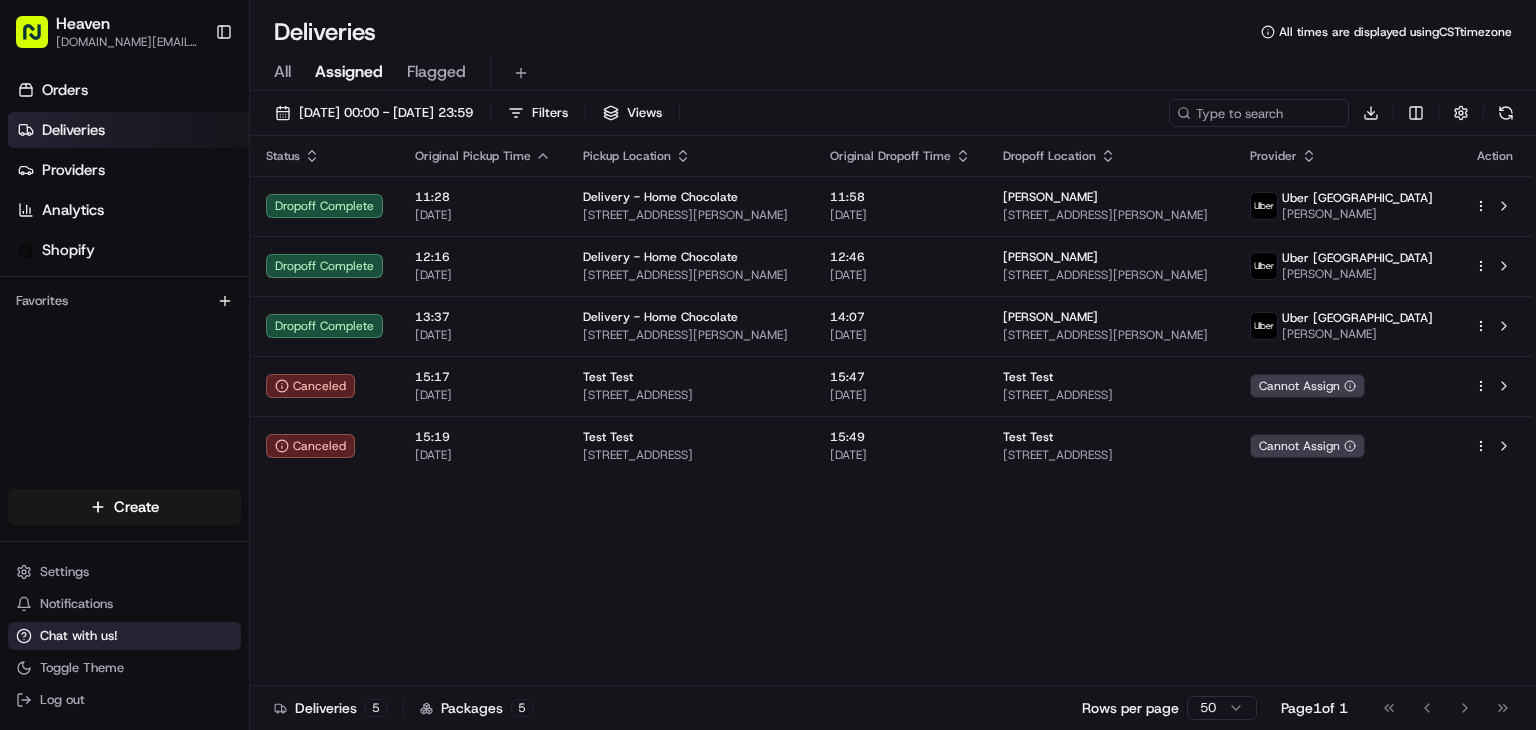 scroll, scrollTop: 0, scrollLeft: 0, axis: both 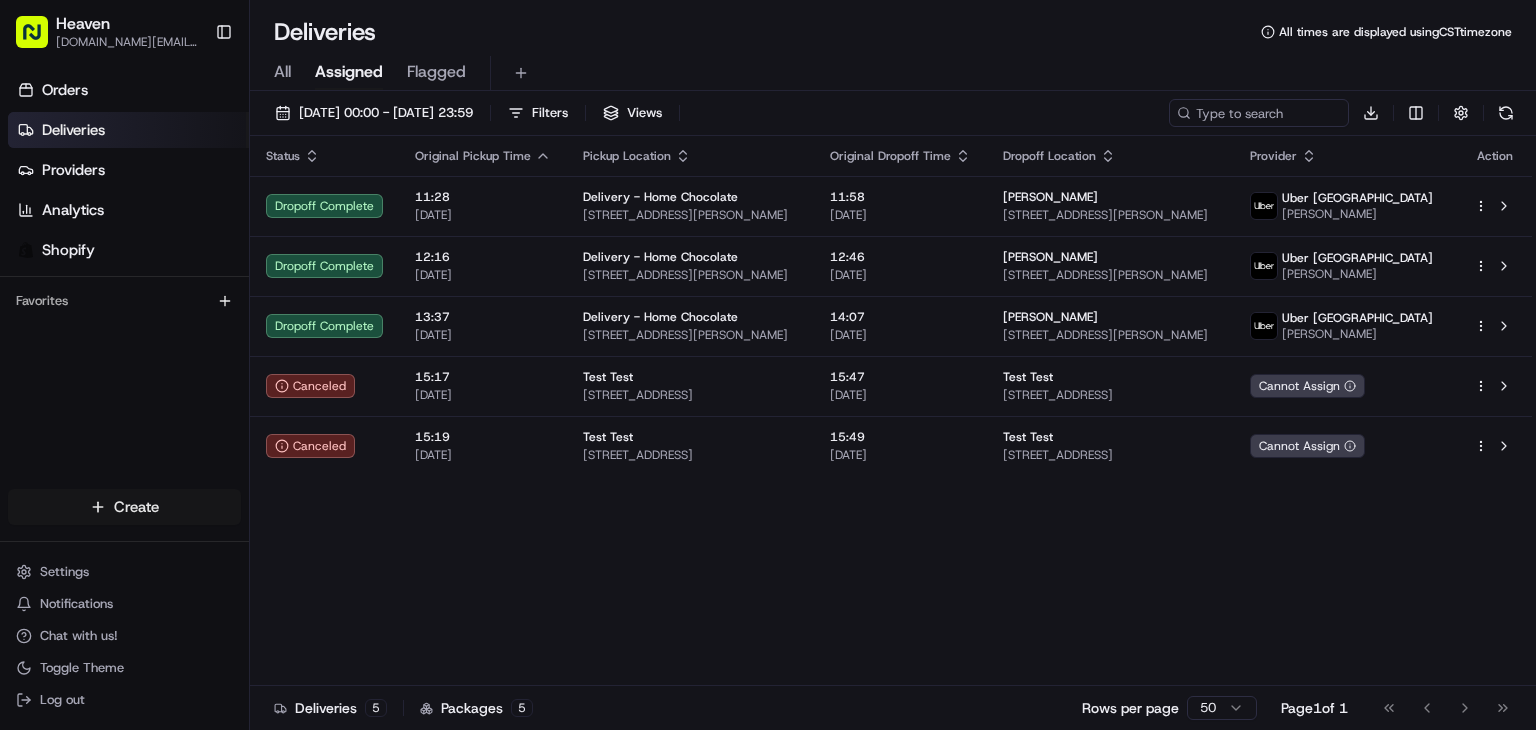 click on "Heaven [DOMAIN_NAME][EMAIL_ADDRESS][DOMAIN_NAME] Toggle Sidebar Orders Deliveries Providers Analytics Shopify Favorites Main Menu Members & Organization Organization Users Roles Preferences Customization Tracking Orchestration Automations Dispatch Strategy Locations Pickup Locations Dropoff Locations Billing Billing Refund Requests Integrations Notification Triggers Webhooks API Keys Request Logs Create Settings Notifications Chat with us! Toggle Theme Log out Deliveries All times are displayed using  CST  timezone All Assigned Flagged [DATE] 00:00 - [DATE] 23:59 Filters Views Download Status Original Pickup Time Pickup Location Original Dropoff Time Dropoff Location Provider Action Dropoff Complete 11:28 [DATE] Delivery - Home Chocolate [STREET_ADDRESS][PERSON_NAME] 11:58 [DATE] [PERSON_NAME] [STREET_ADDRESS][PERSON_NAME] [GEOGRAPHIC_DATA] [GEOGRAPHIC_DATA] FIKILE M. Dropoff Complete 12:16 [DATE] Delivery - Home Chocolate [STREET_ADDRESS][PERSON_NAME] 12:46 [DATE] 5 5" at bounding box center [768, 365] 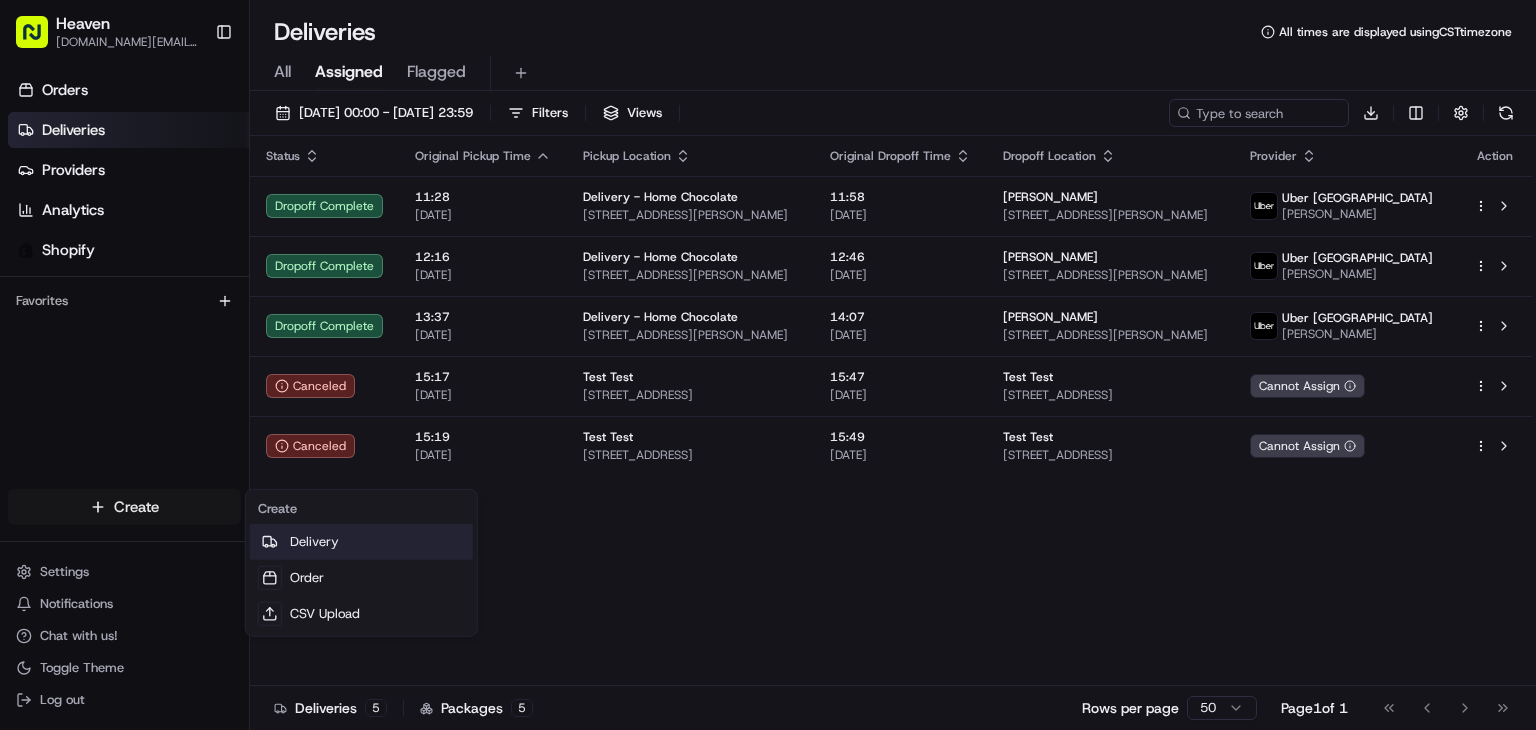 click on "Delivery" at bounding box center [361, 542] 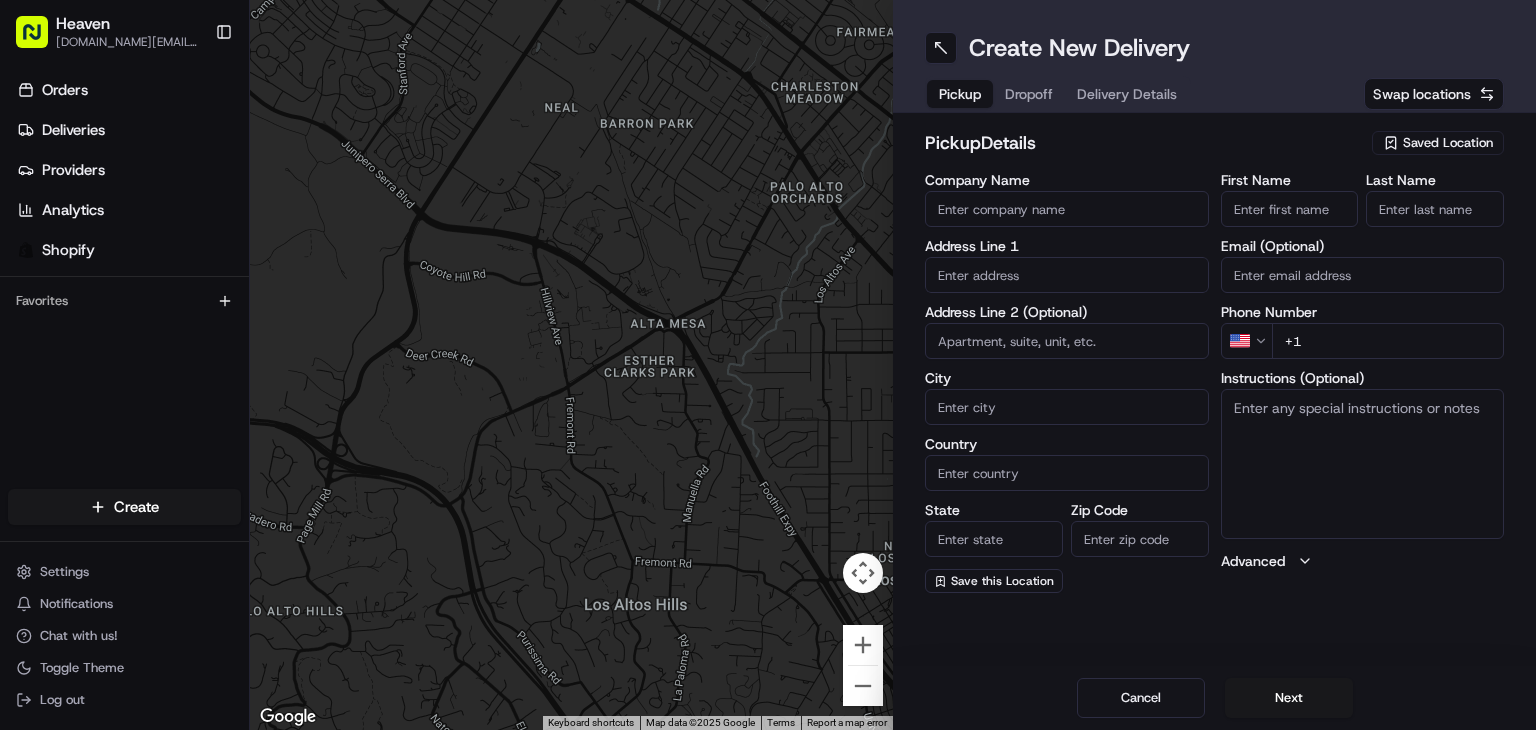 click on "Saved Location" at bounding box center [1448, 143] 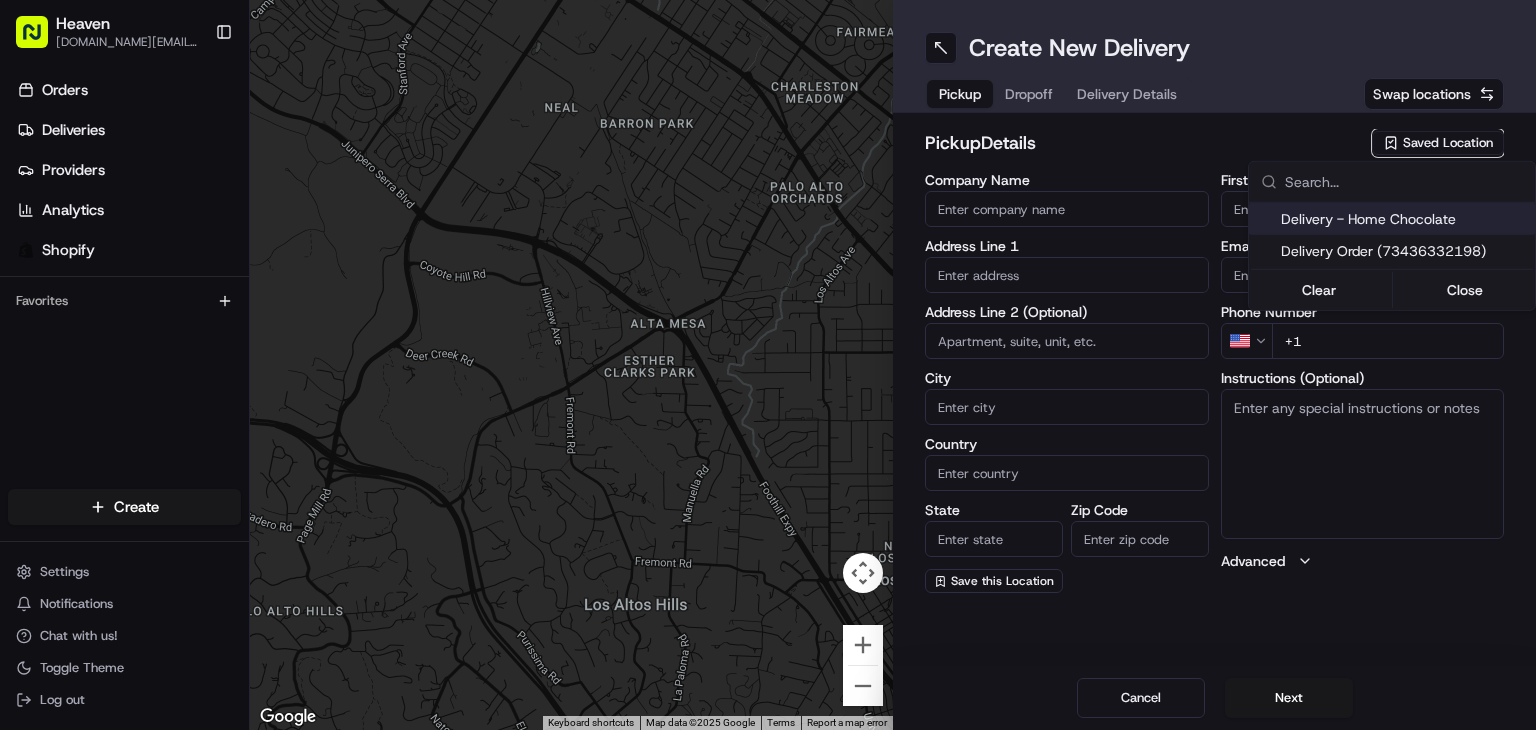 click on "Delivery - Home Chocolate" at bounding box center [1404, 219] 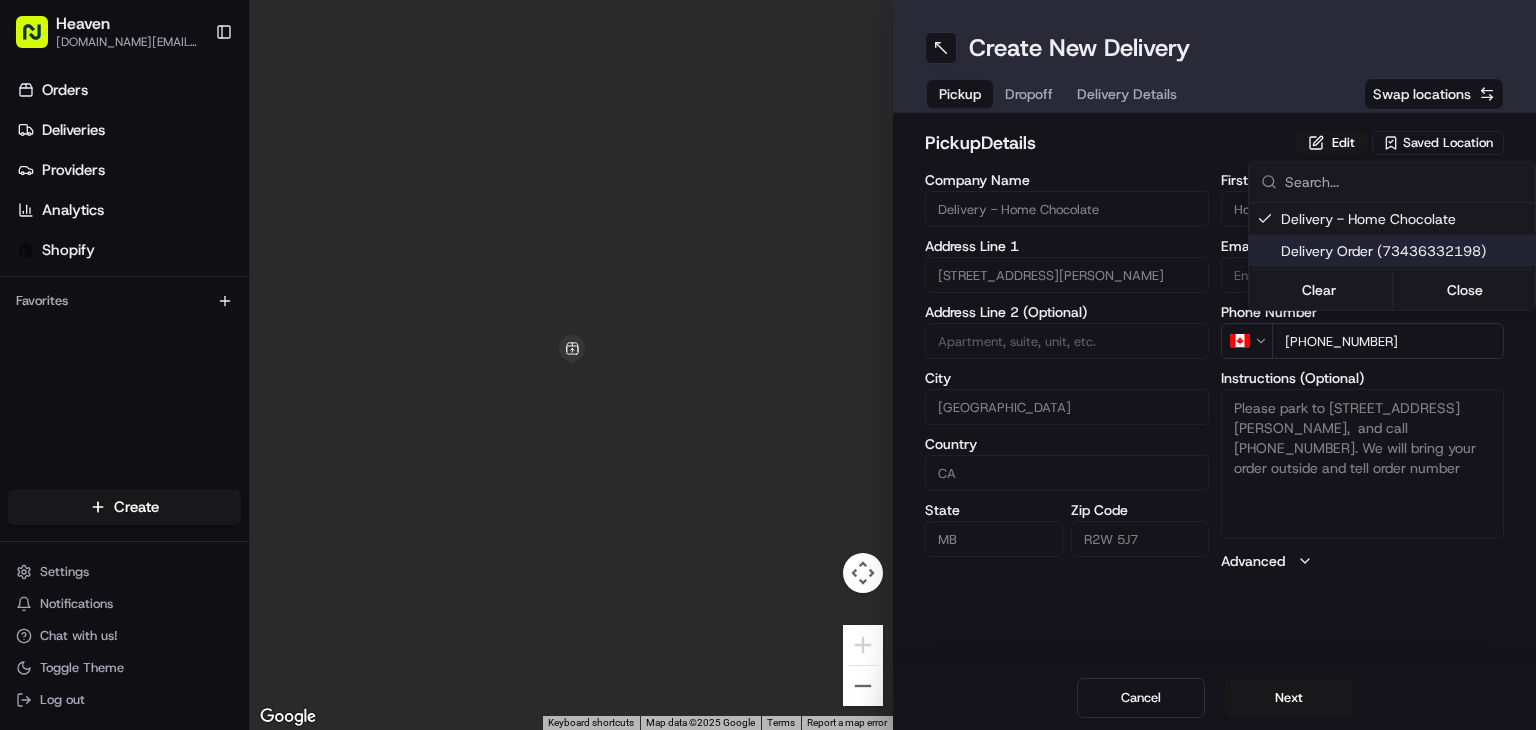 click on "Heaven [DOMAIN_NAME][EMAIL_ADDRESS][DOMAIN_NAME] Toggle Sidebar Orders Deliveries Providers Analytics Shopify Favorites Main Menu Members & Organization Organization Users Roles Preferences Customization Tracking Orchestration Automations Dispatch Strategy Locations Pickup Locations Dropoff Locations Billing Billing Refund Requests Integrations Notification Triggers Webhooks API Keys Request Logs Create Settings Notifications Chat with us! Toggle Theme Log out ← Move left → Move right ↑ Move up ↓ Move down + Zoom in - Zoom out Home Jump left by 75% End Jump right by 75% Page Up Jump up by 75% Page Down Jump down by 75% Keyboard shortcuts Map Data Map data ©2025 Google Map data ©2025 Google 1 m  Click to toggle between metric and imperial units Terms Report a map error Create New Delivery Pickup Dropoff Delivery Details Swap locations pickup  Details  Edit Saved Location Company Name Delivery - Home Chocolate Address Line 1 [STREET_ADDRESS][PERSON_NAME] Address Line 2 (Optional) [GEOGRAPHIC_DATA]" at bounding box center [768, 365] 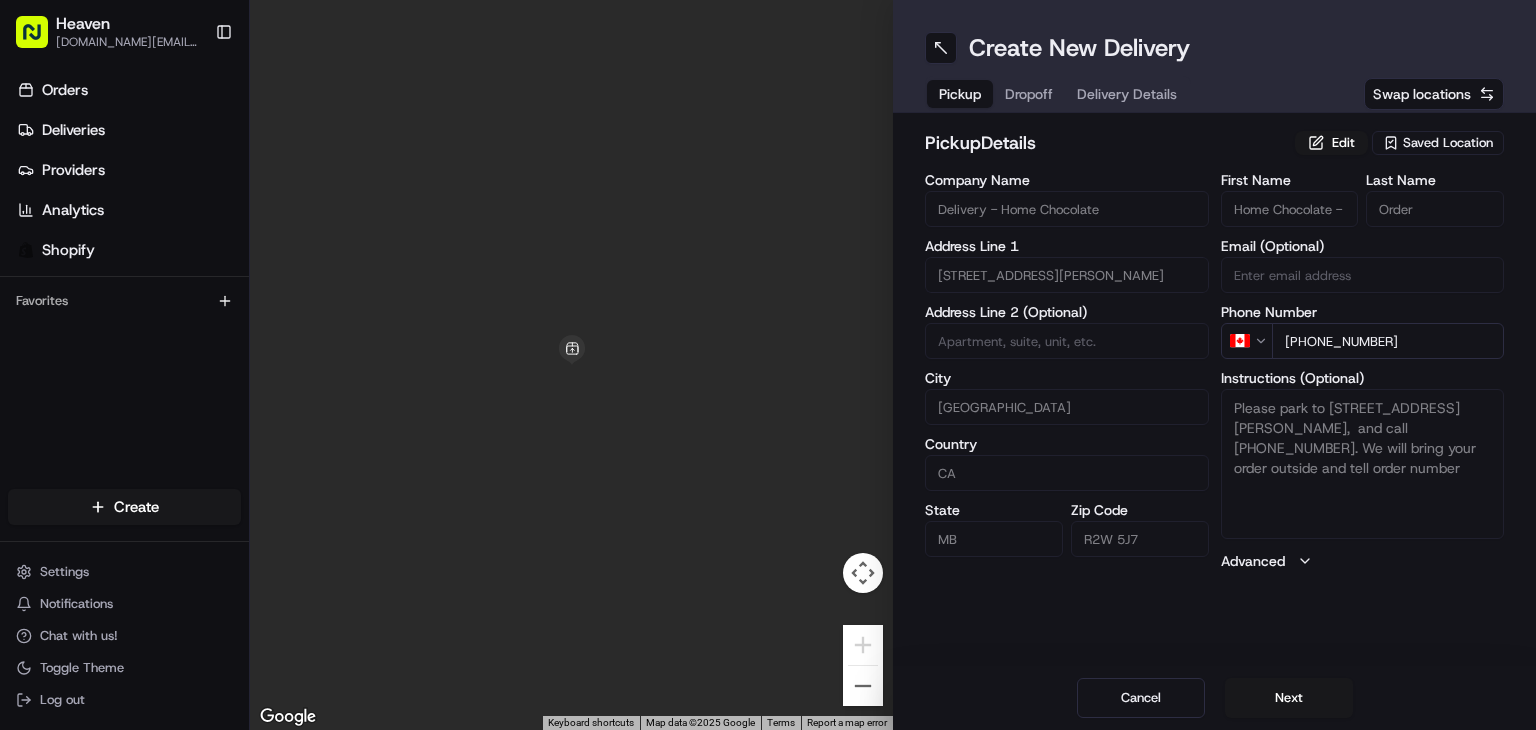 click on "Next" at bounding box center [1289, 698] 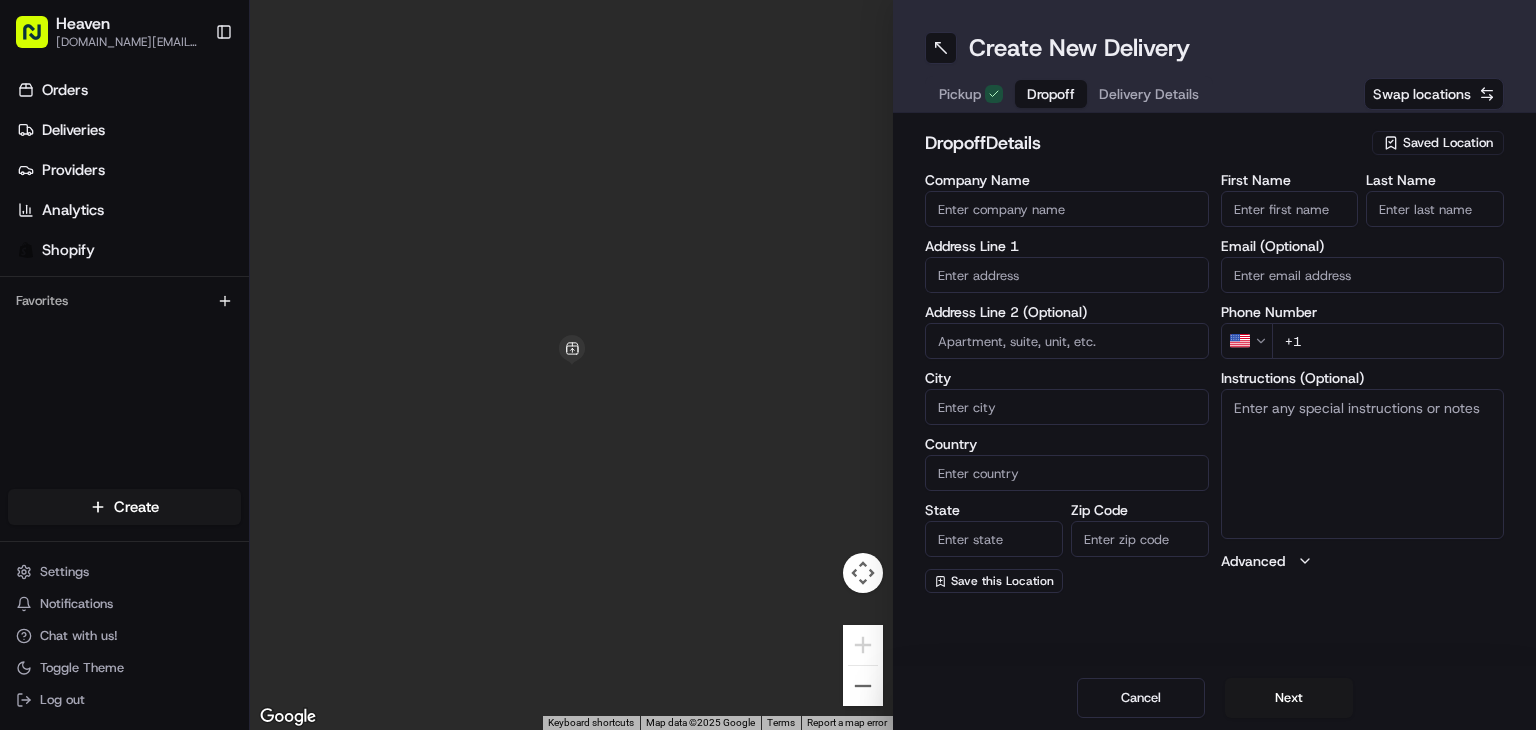 click on "First Name" at bounding box center (1290, 209) 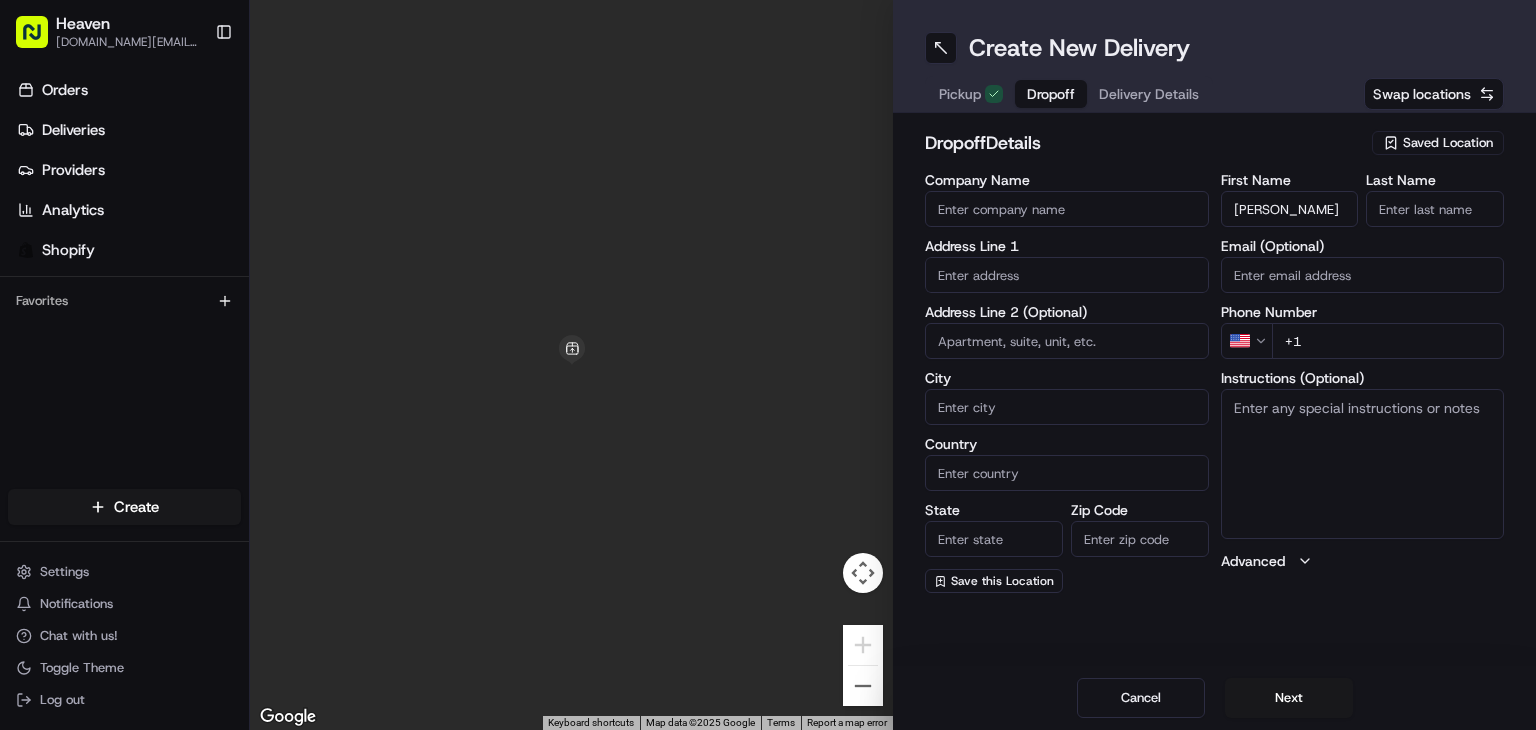 type on "[PERSON_NAME]" 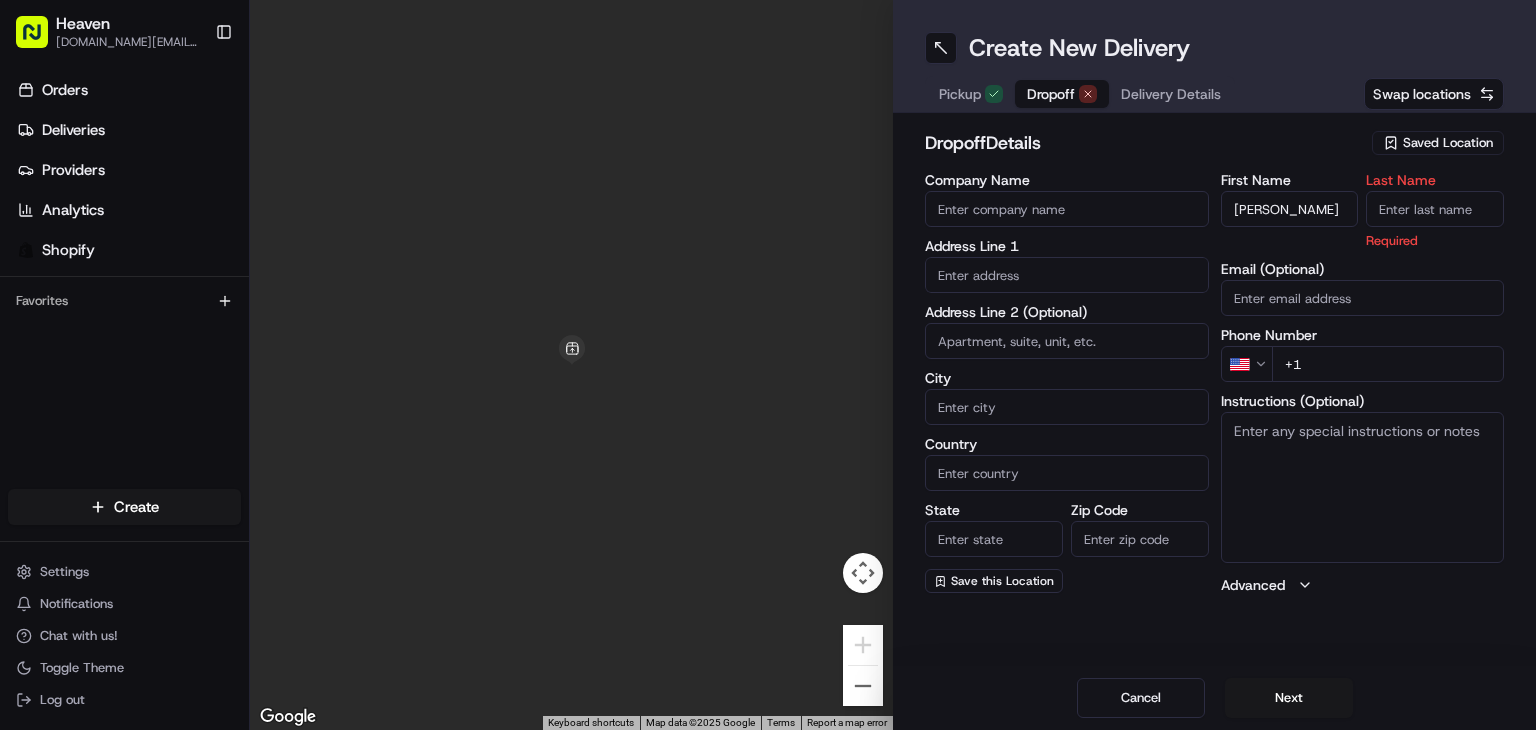 paste on "[PERSON_NAME]" 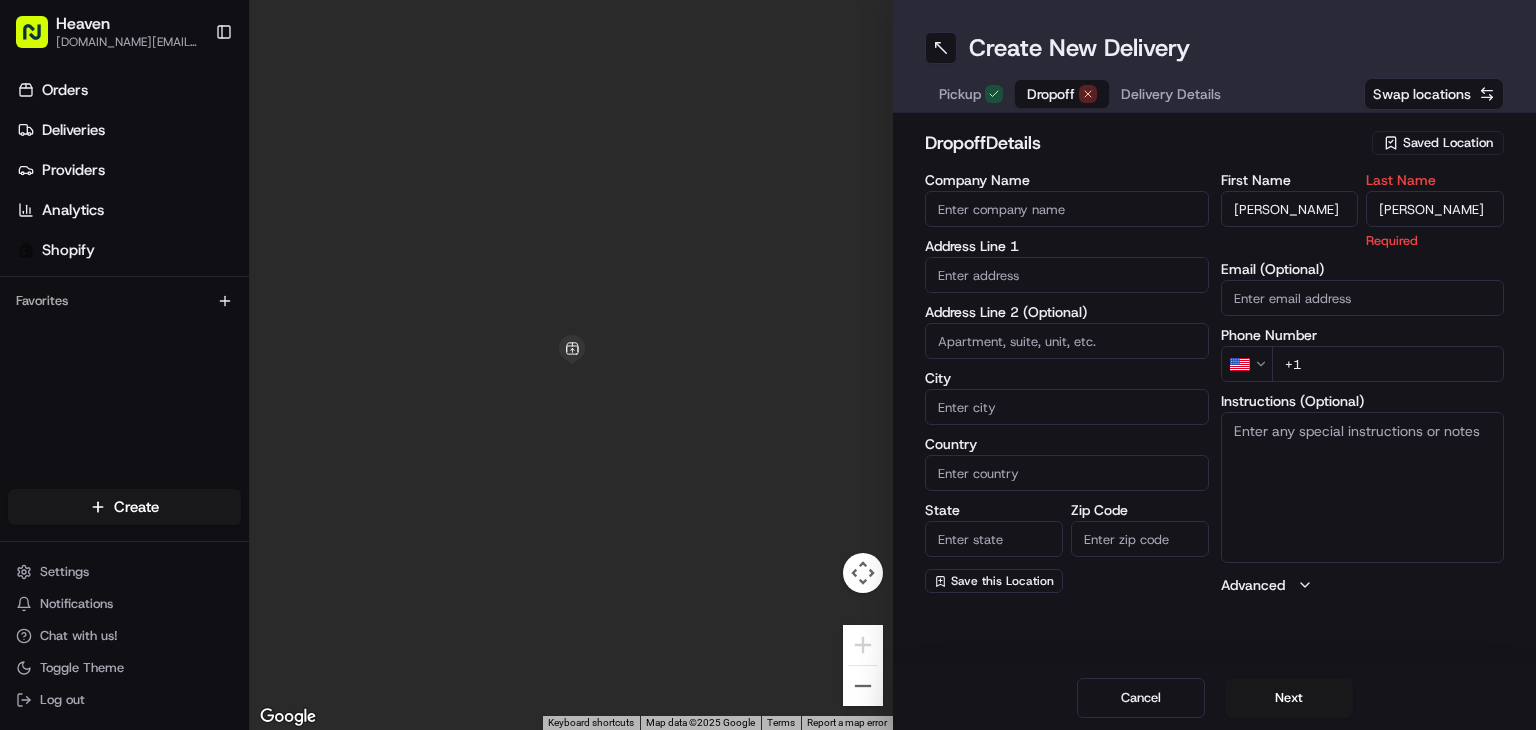type on "[PERSON_NAME]" 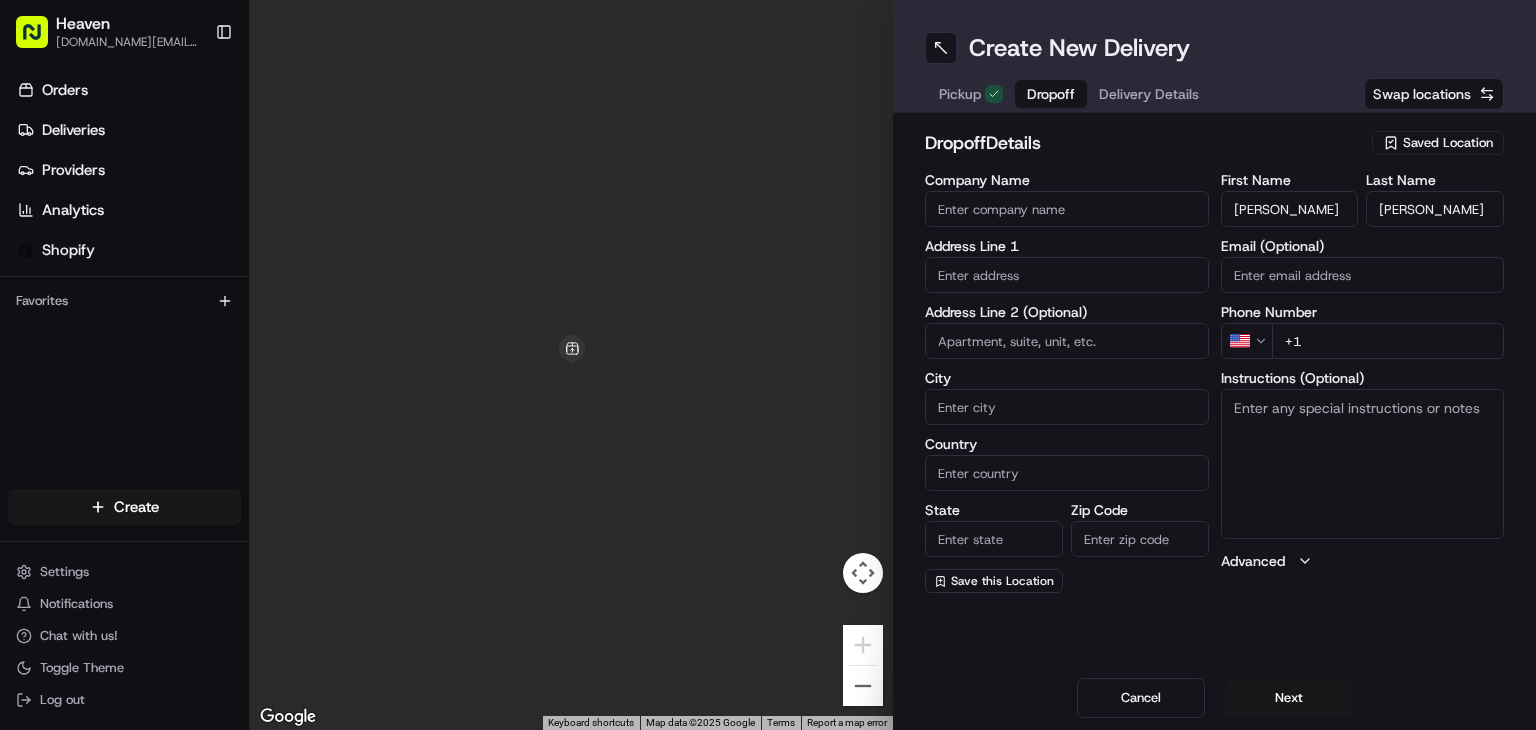 click on "Heaven [DOMAIN_NAME][EMAIL_ADDRESS][DOMAIN_NAME] Toggle Sidebar Orders Deliveries Providers Analytics Shopify Favorites Main Menu Members & Organization Organization Users Roles Preferences Customization Tracking Orchestration Automations Dispatch Strategy Locations Pickup Locations Dropoff Locations Billing Billing Refund Requests Integrations Notification Triggers Webhooks API Keys Request Logs Create Settings Notifications Chat with us! Toggle Theme Log out ← Move left → Move right ↑ Move up ↓ Move down + Zoom in - Zoom out Home Jump left by 75% End Jump right by 75% Page Up Jump up by 75% Page Down Jump down by 75% Keyboard shortcuts Map Data Map data ©2025 Google Map data ©2025 Google 1 m  Click to toggle between metric and imperial units Terms Report a map error Create New Delivery Pickup Dropoff Delivery Details Swap locations dropoff  Details Saved Location Company Name Address Line 1 Address Line 2 (Optional) City Country State Zip Code Save this Location First Name [PERSON_NAME] Last Name [PERSON_NAME] [GEOGRAPHIC_DATA]" at bounding box center [768, 365] 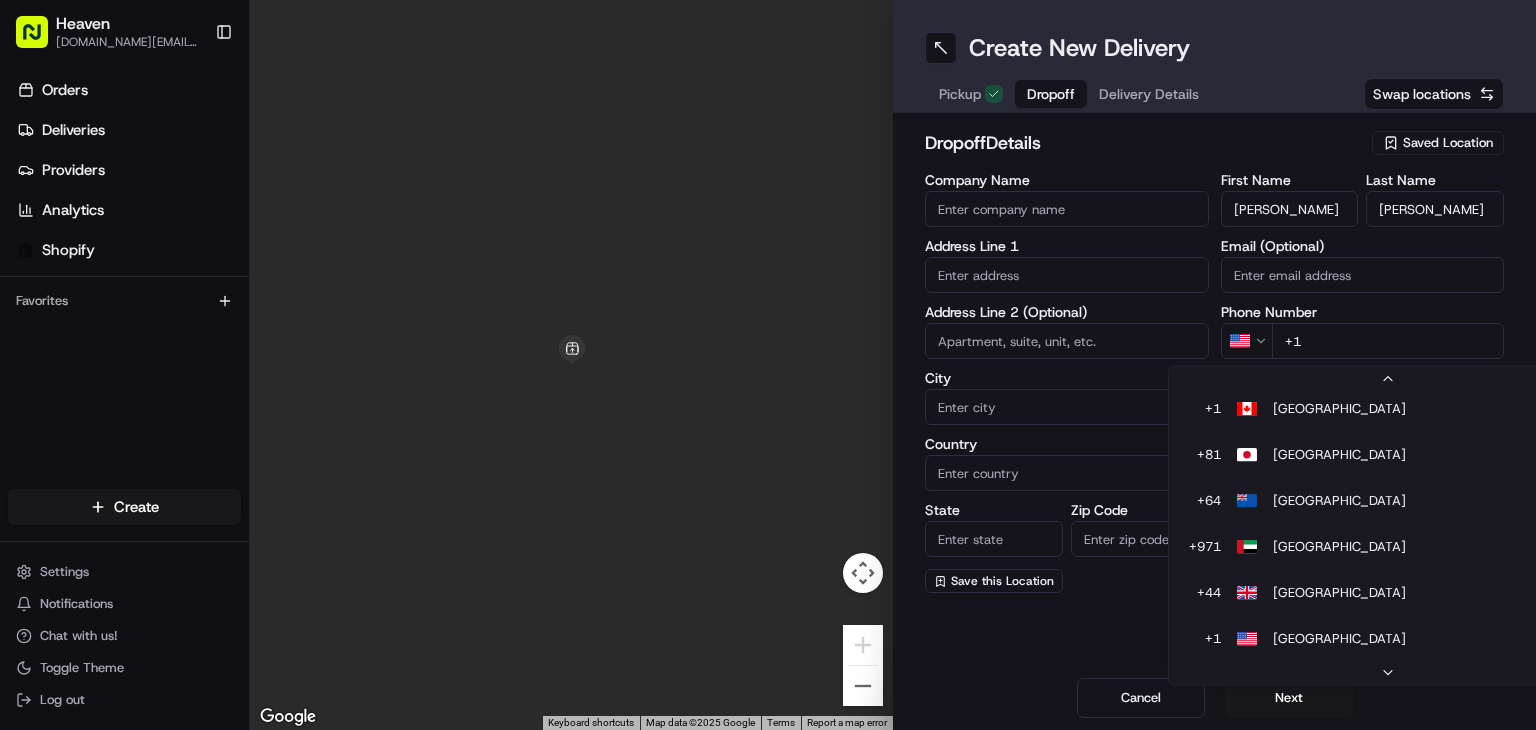 scroll, scrollTop: 40, scrollLeft: 0, axis: vertical 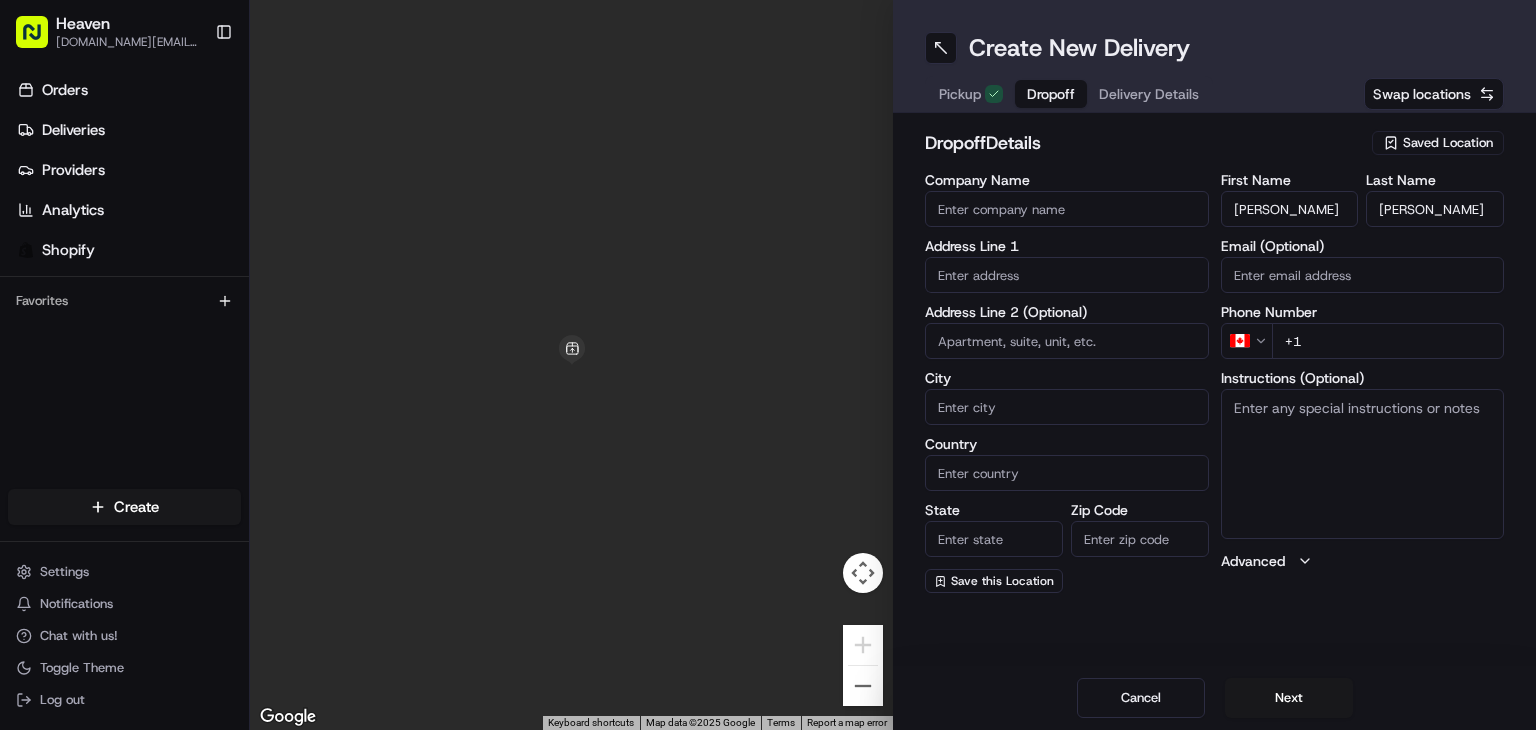 click on "+1" at bounding box center [1388, 341] 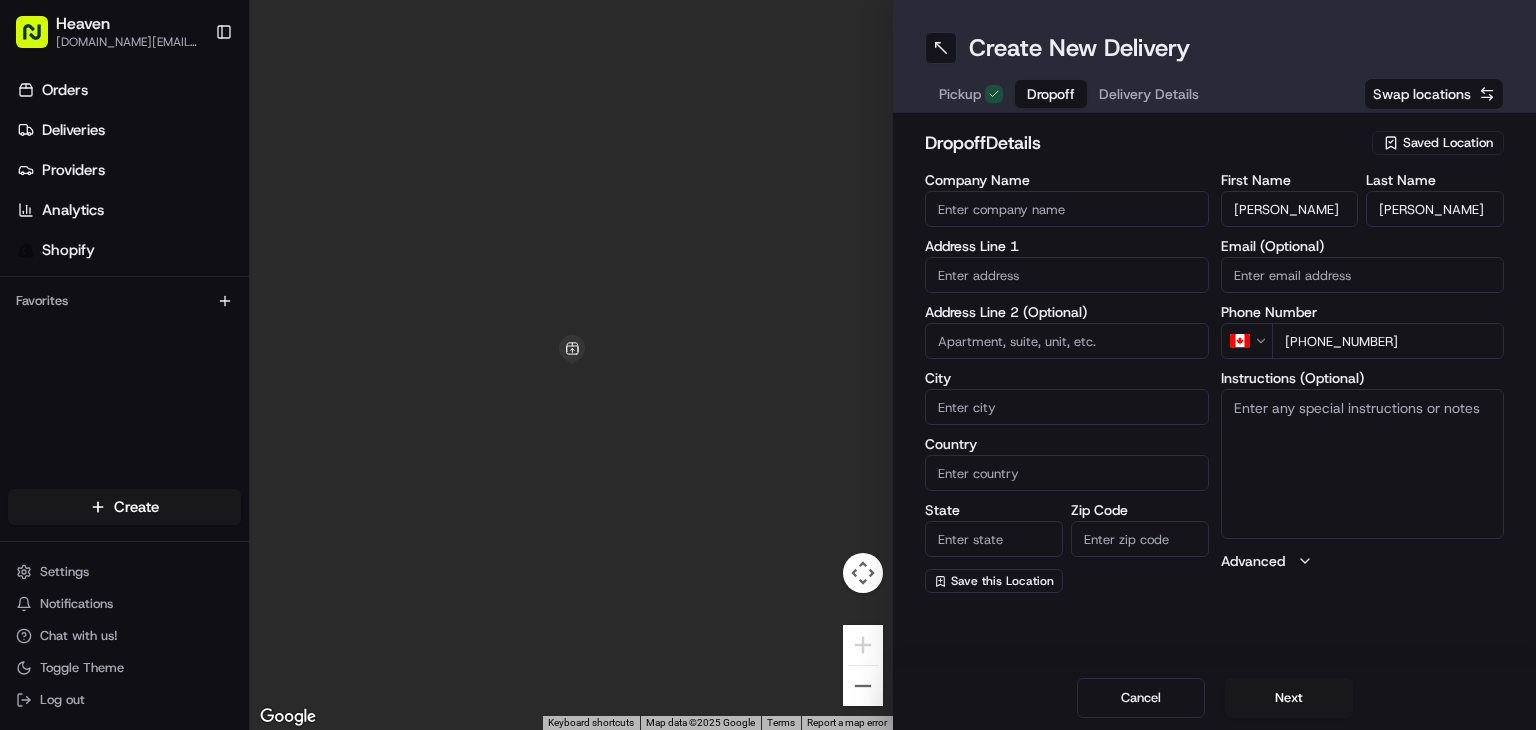 type on "[PHONE_NUMBER]" 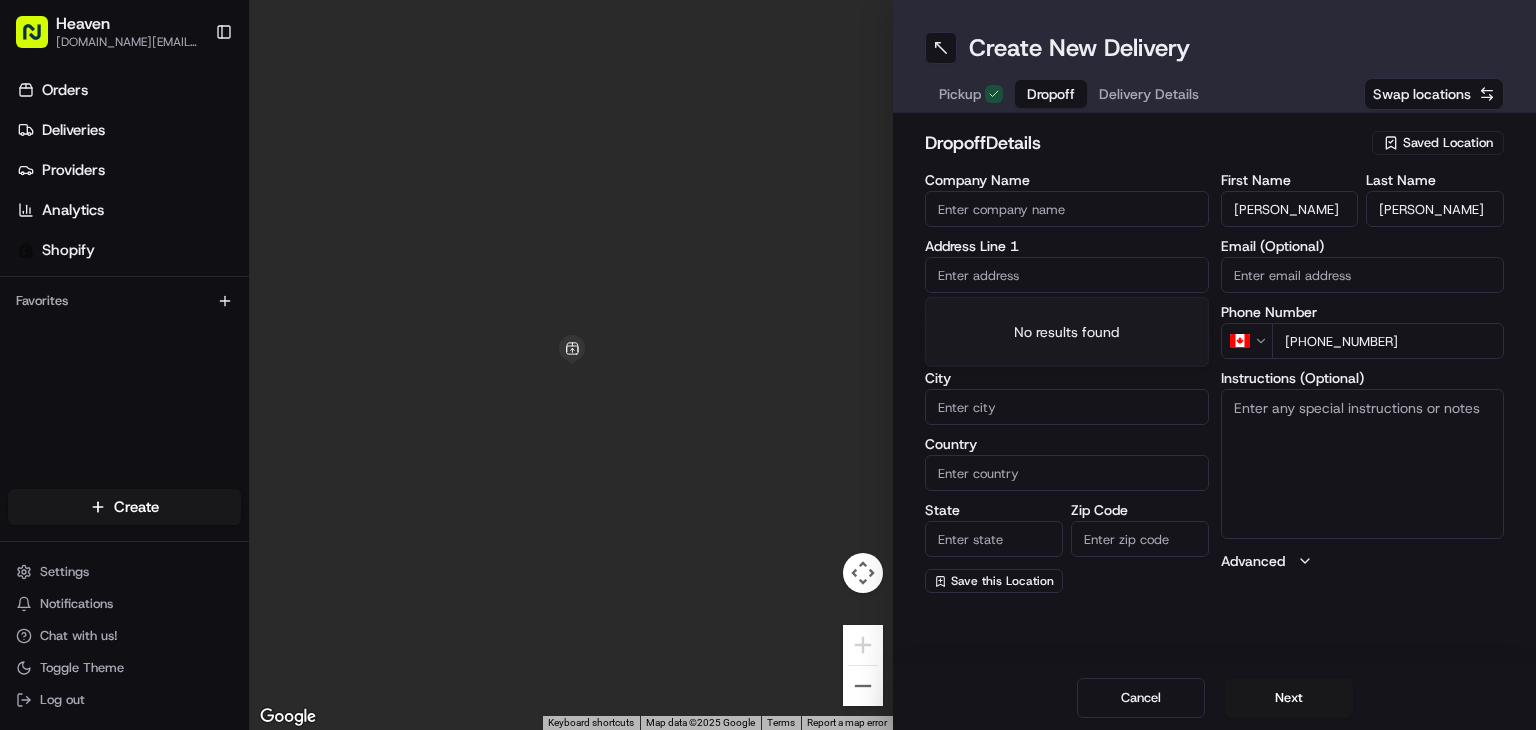 click at bounding box center [1067, 275] 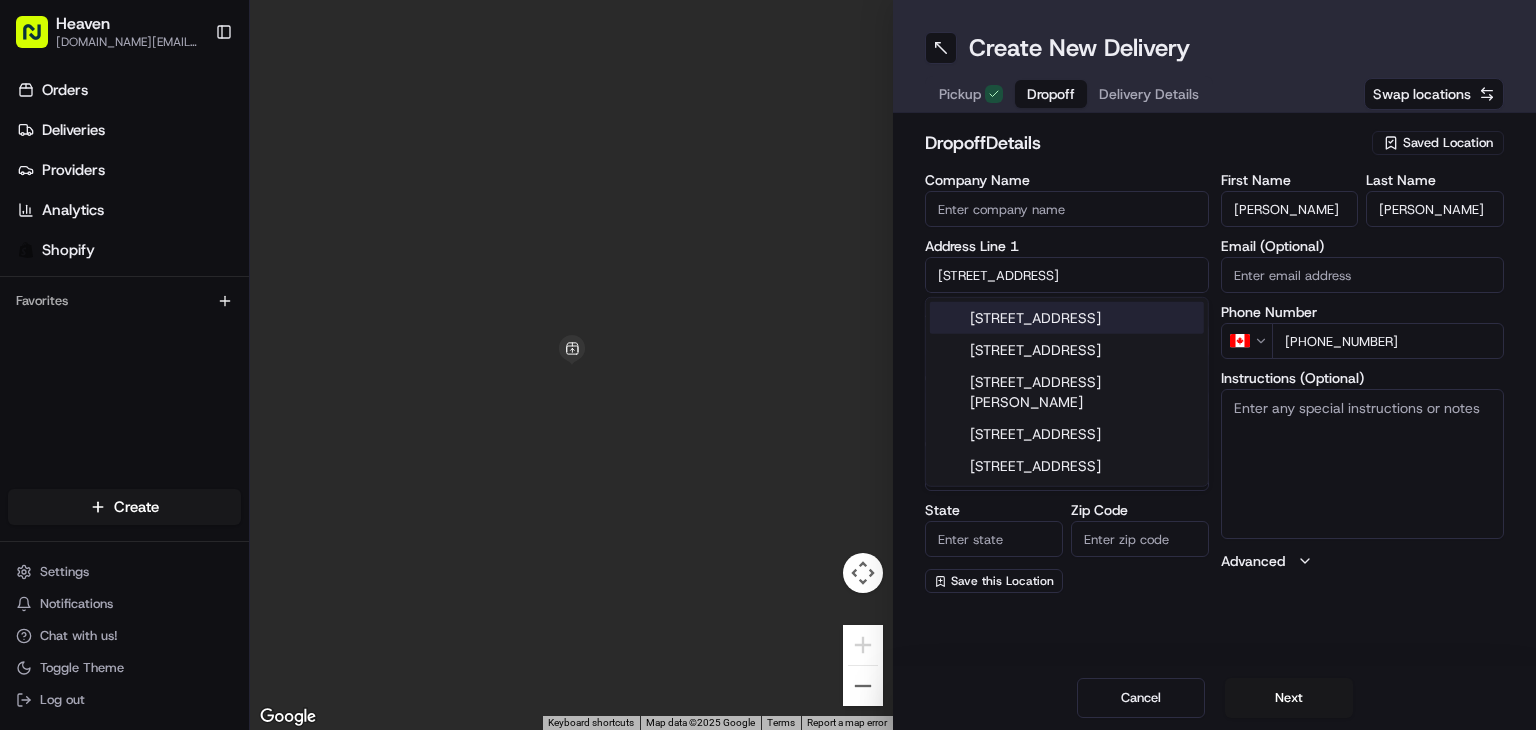click on "[STREET_ADDRESS]" at bounding box center (1067, 318) 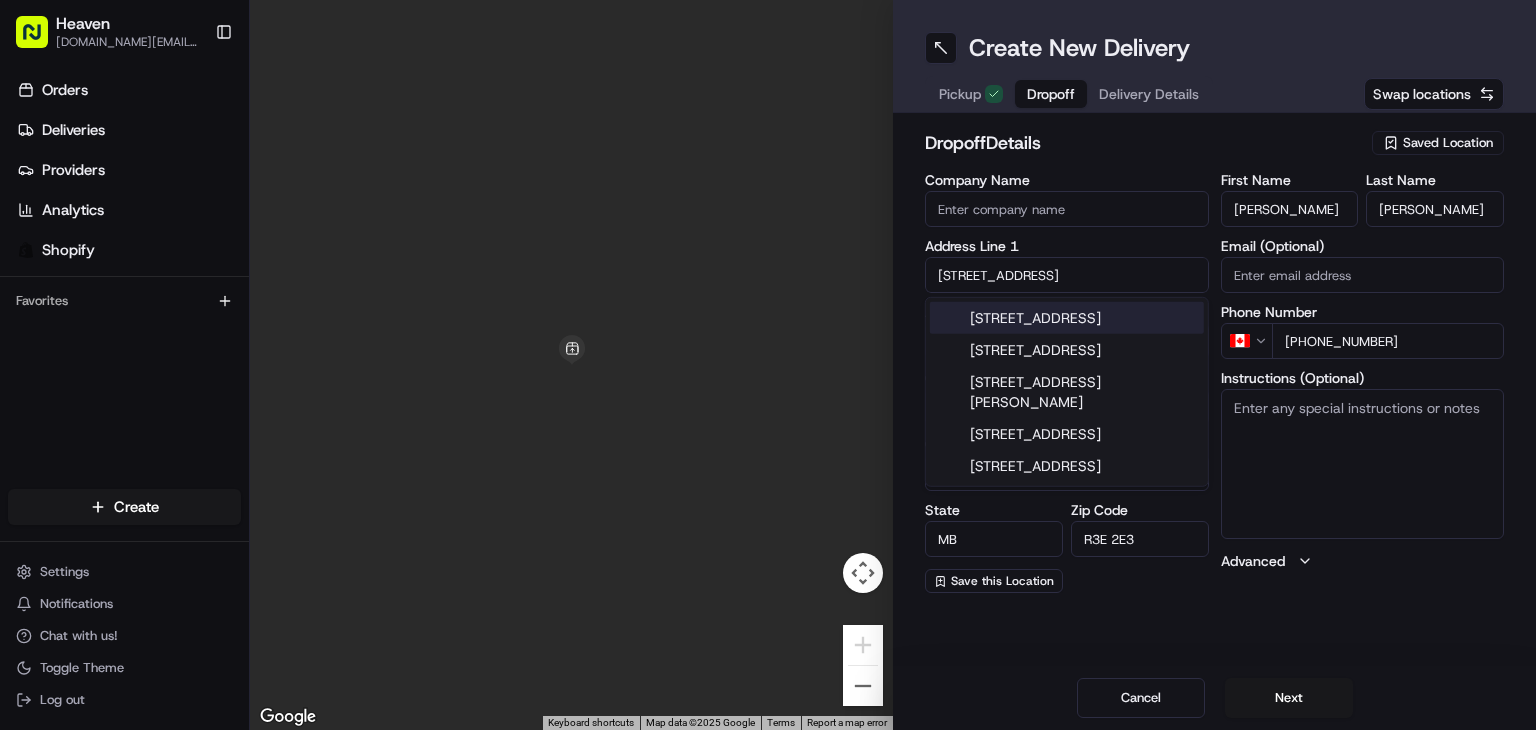 type on "[STREET_ADDRESS]" 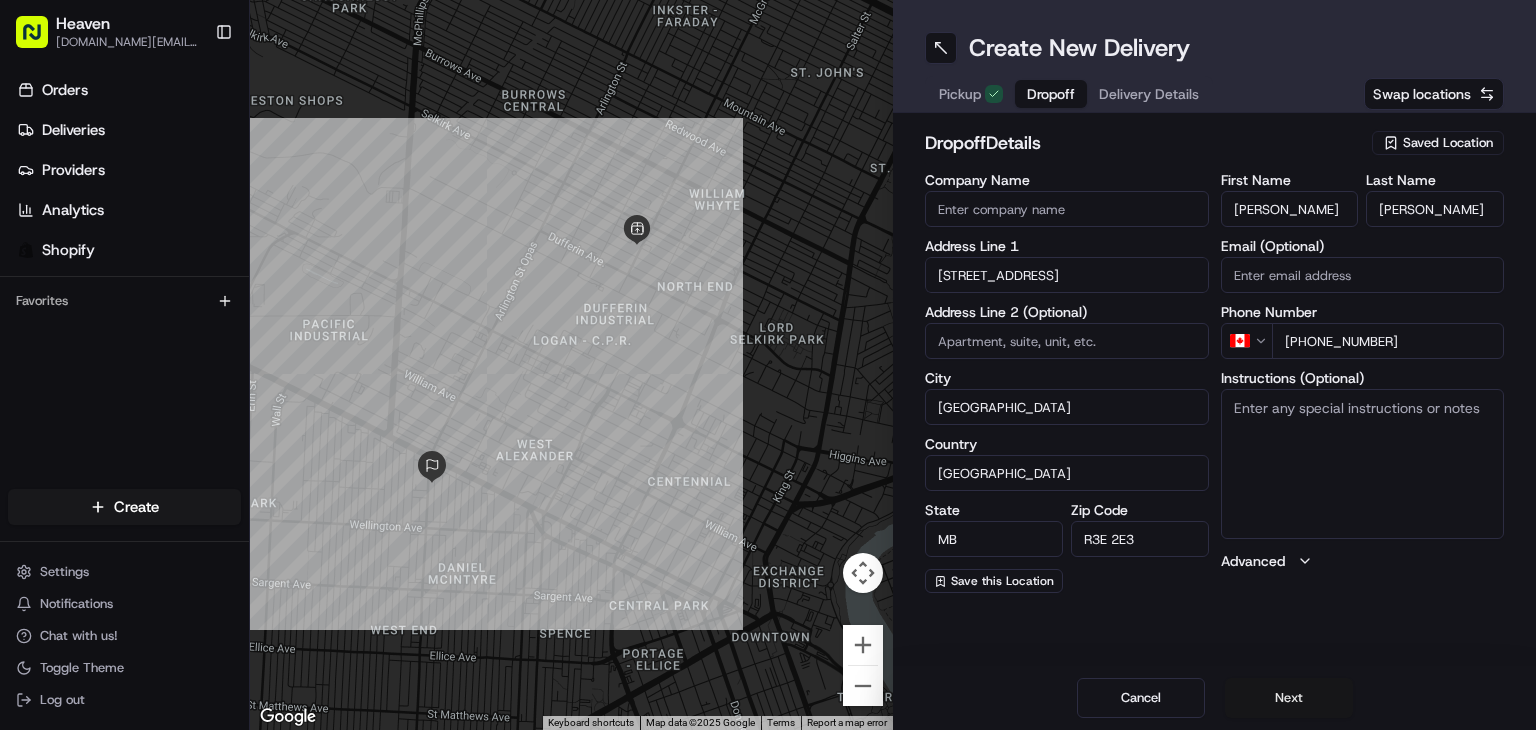 click on "Next" at bounding box center (1289, 698) 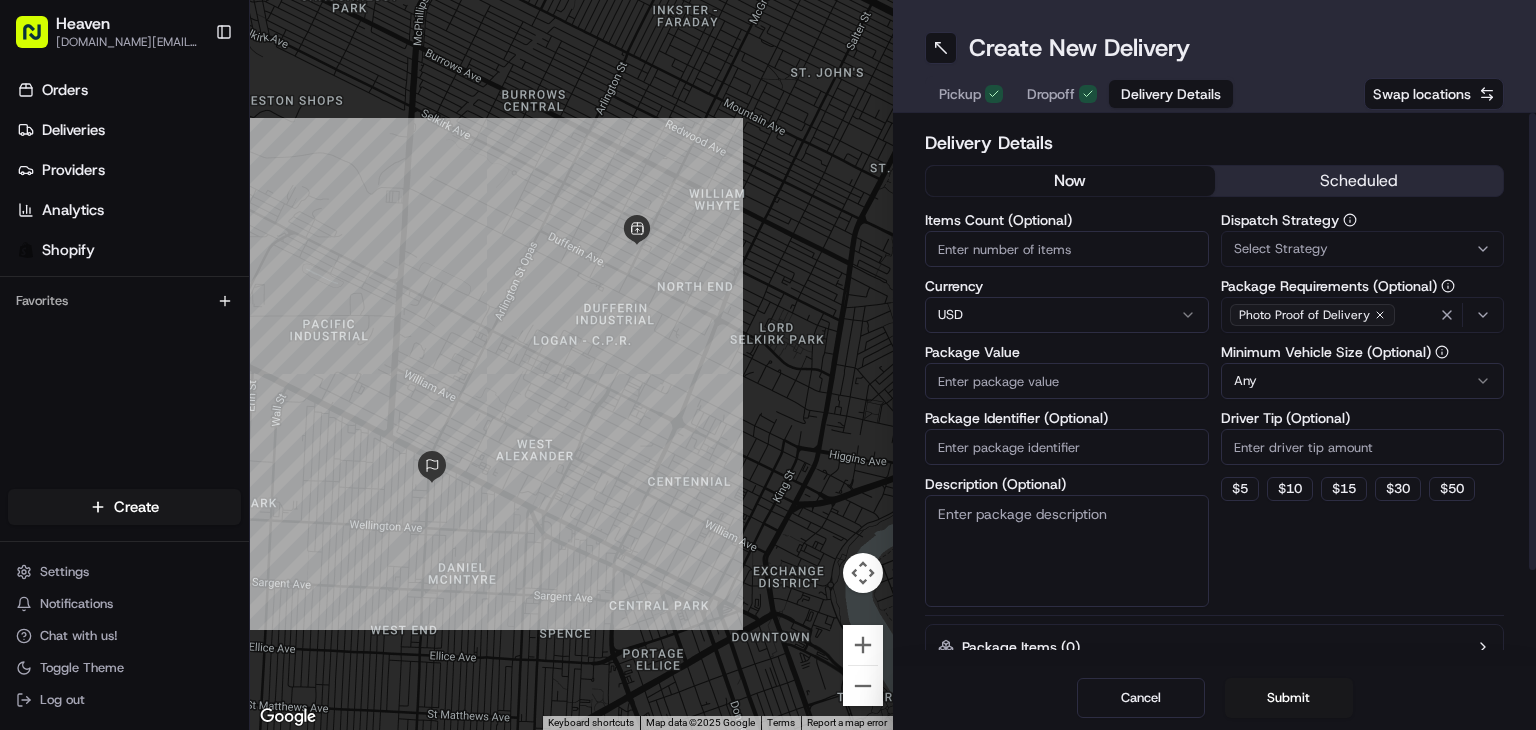 click on "Items Count (Optional)" at bounding box center (1067, 249) 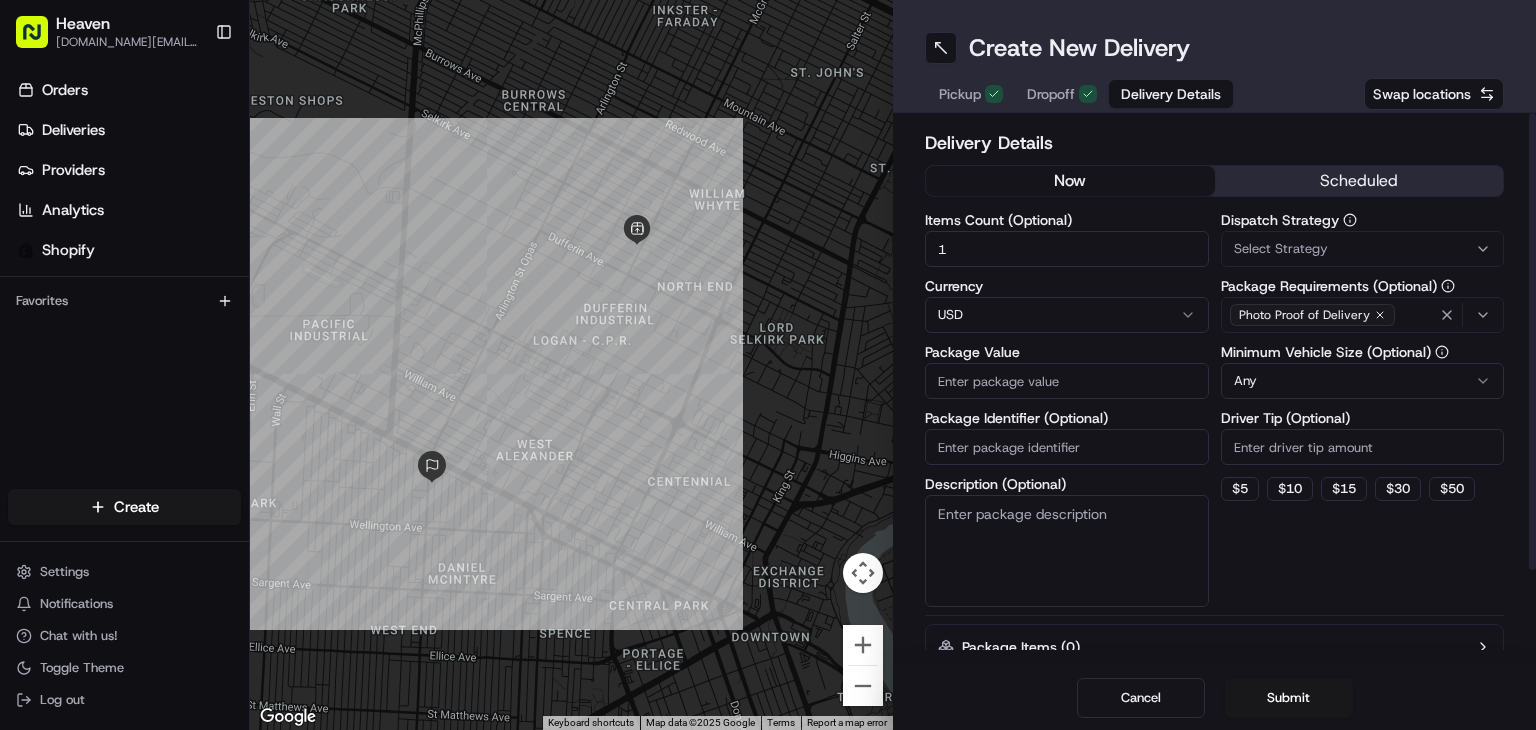 type on "1" 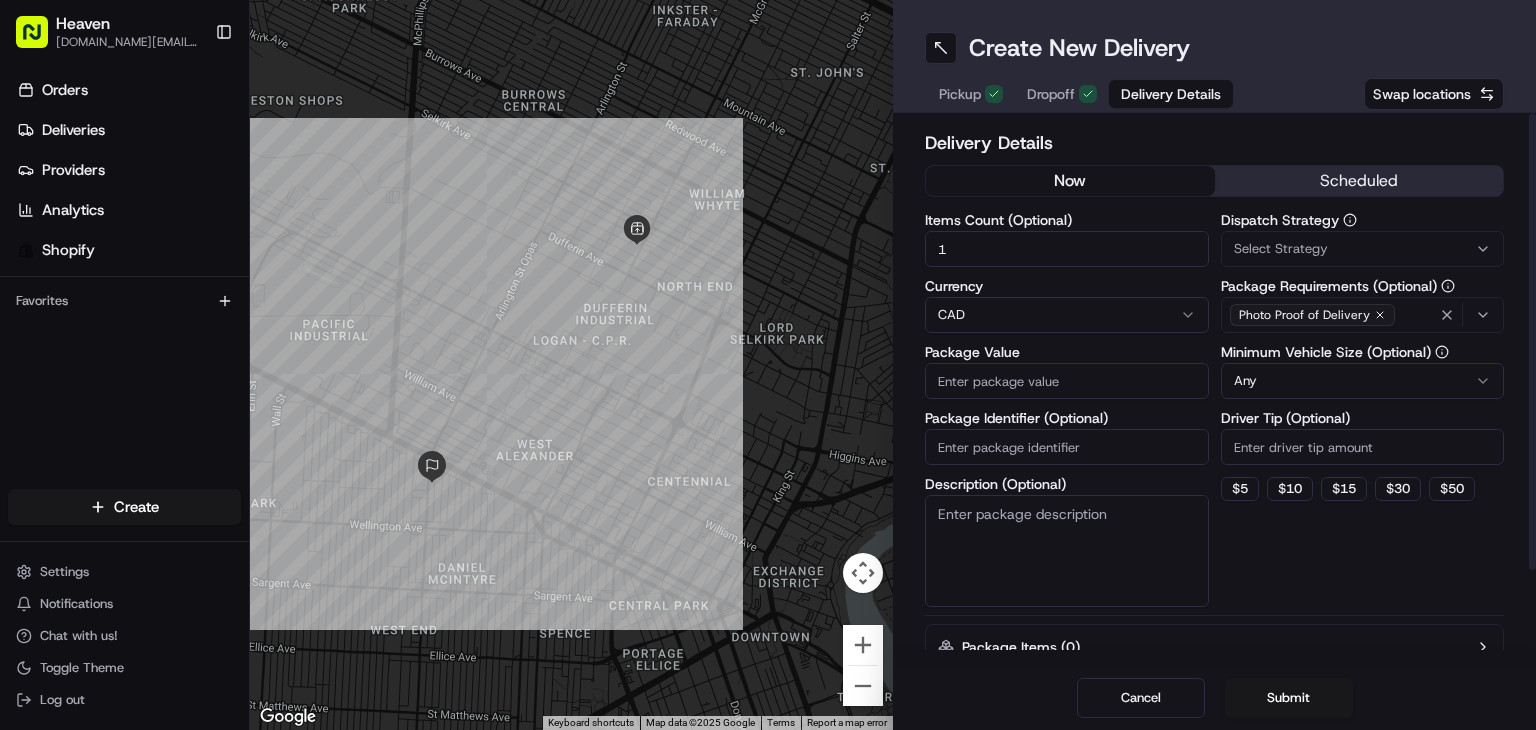 click on "Package Value" at bounding box center (1067, 381) 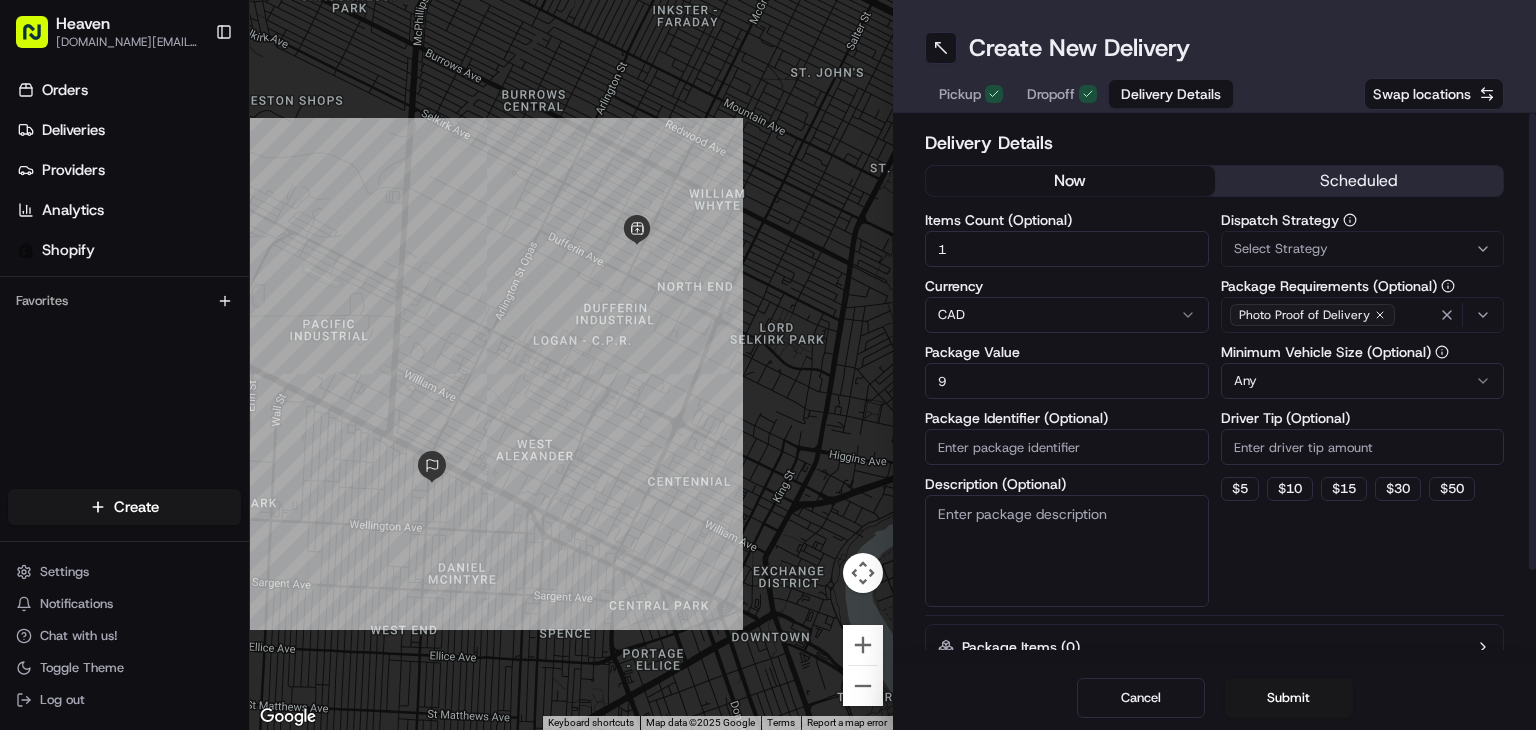 type on "95" 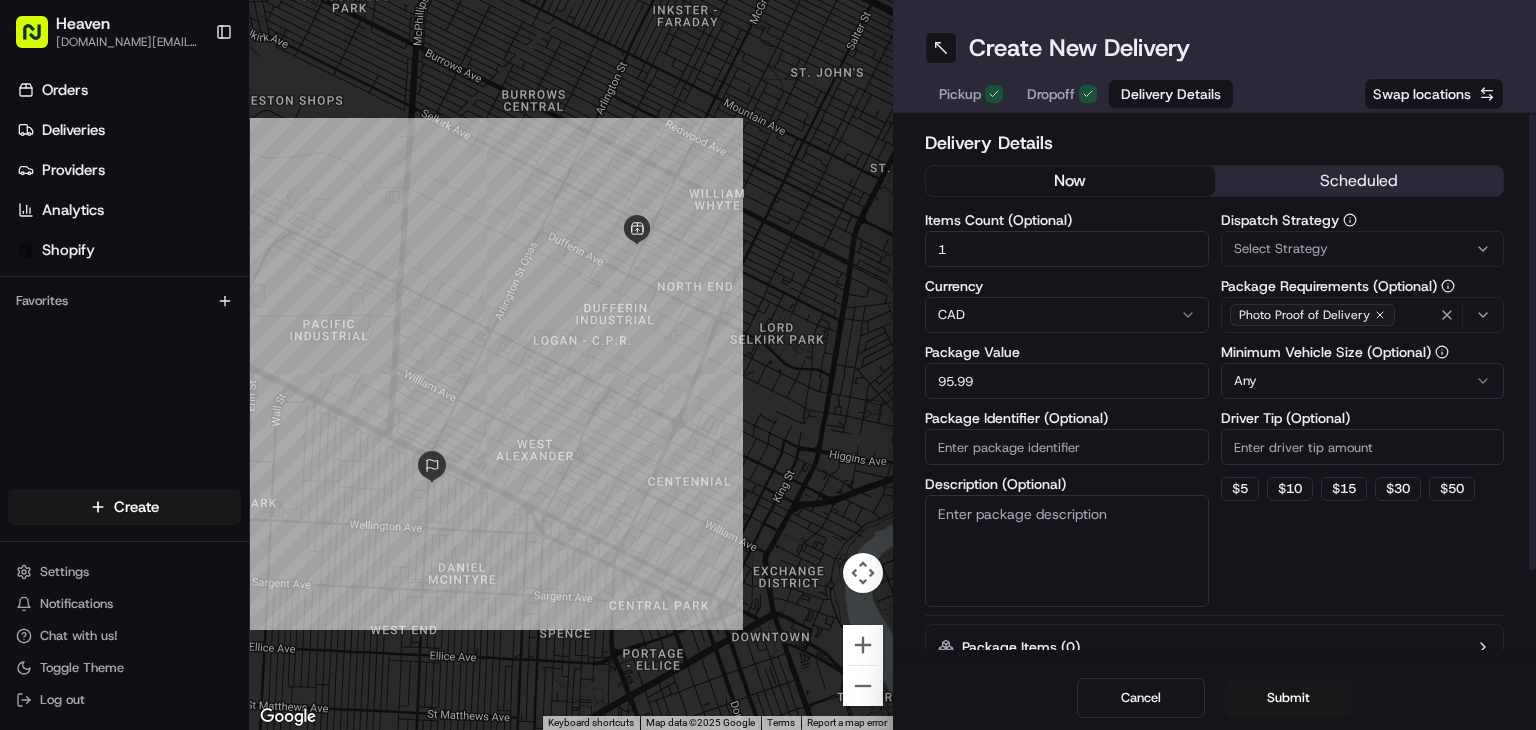 type on "95.99" 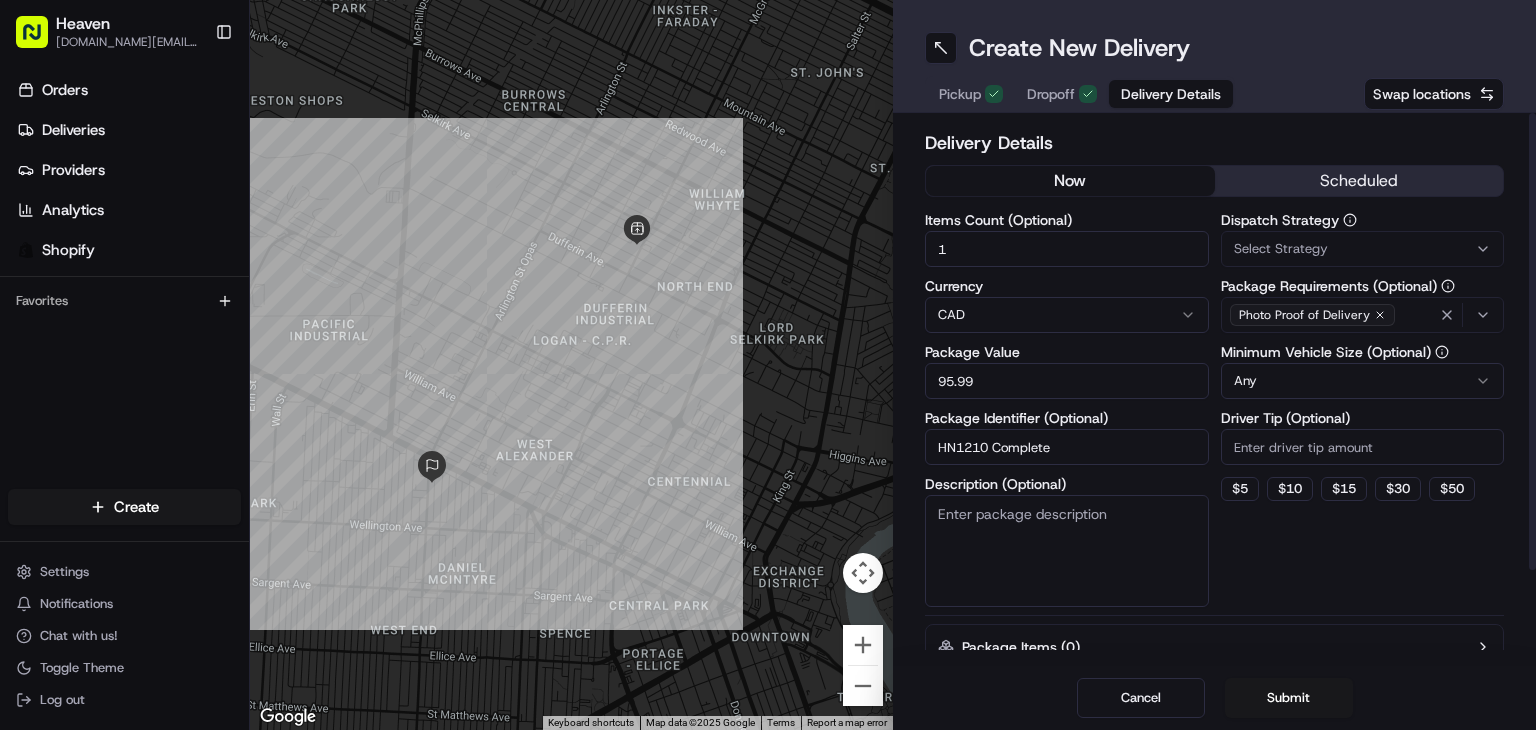 click on "HN1210 Complete" at bounding box center [1067, 447] 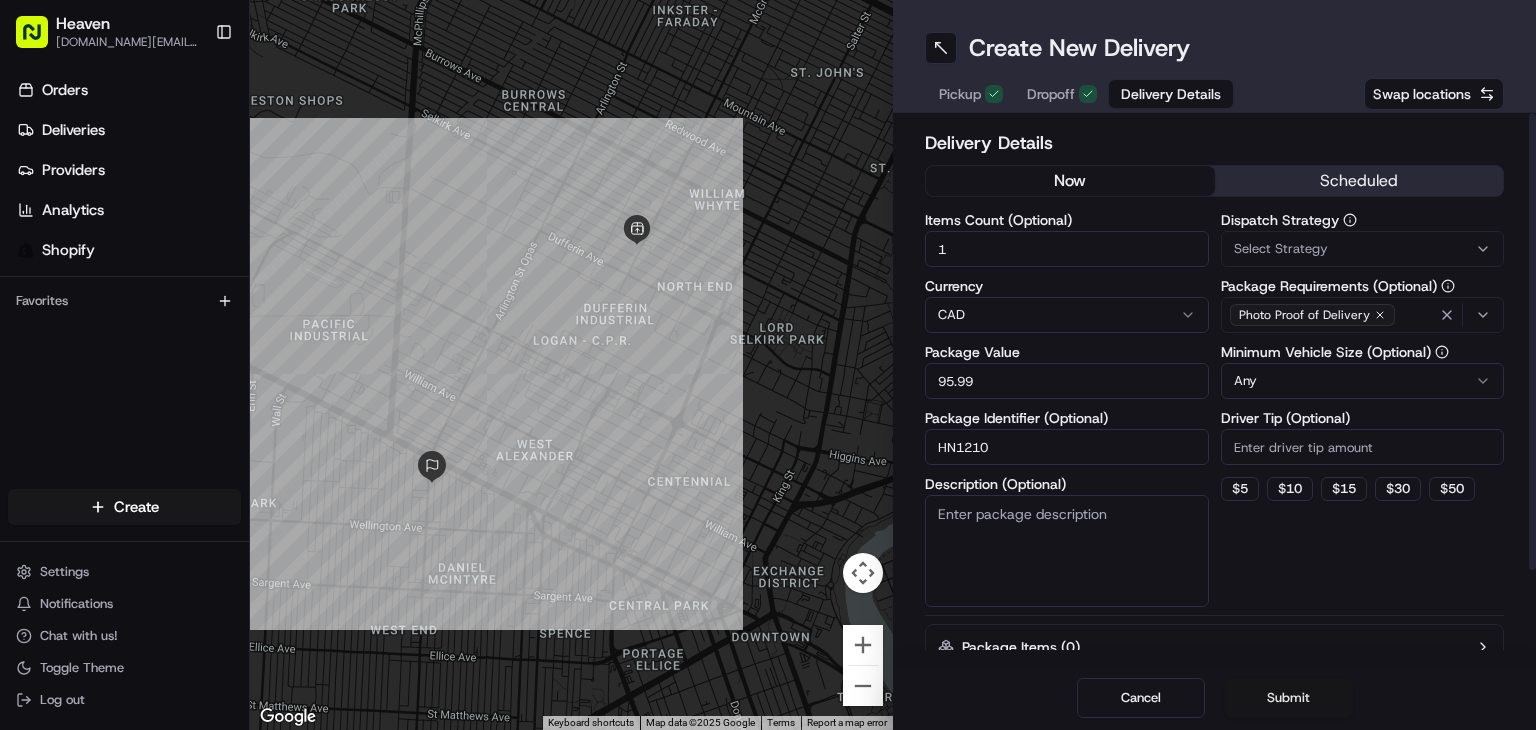type on "HN1210" 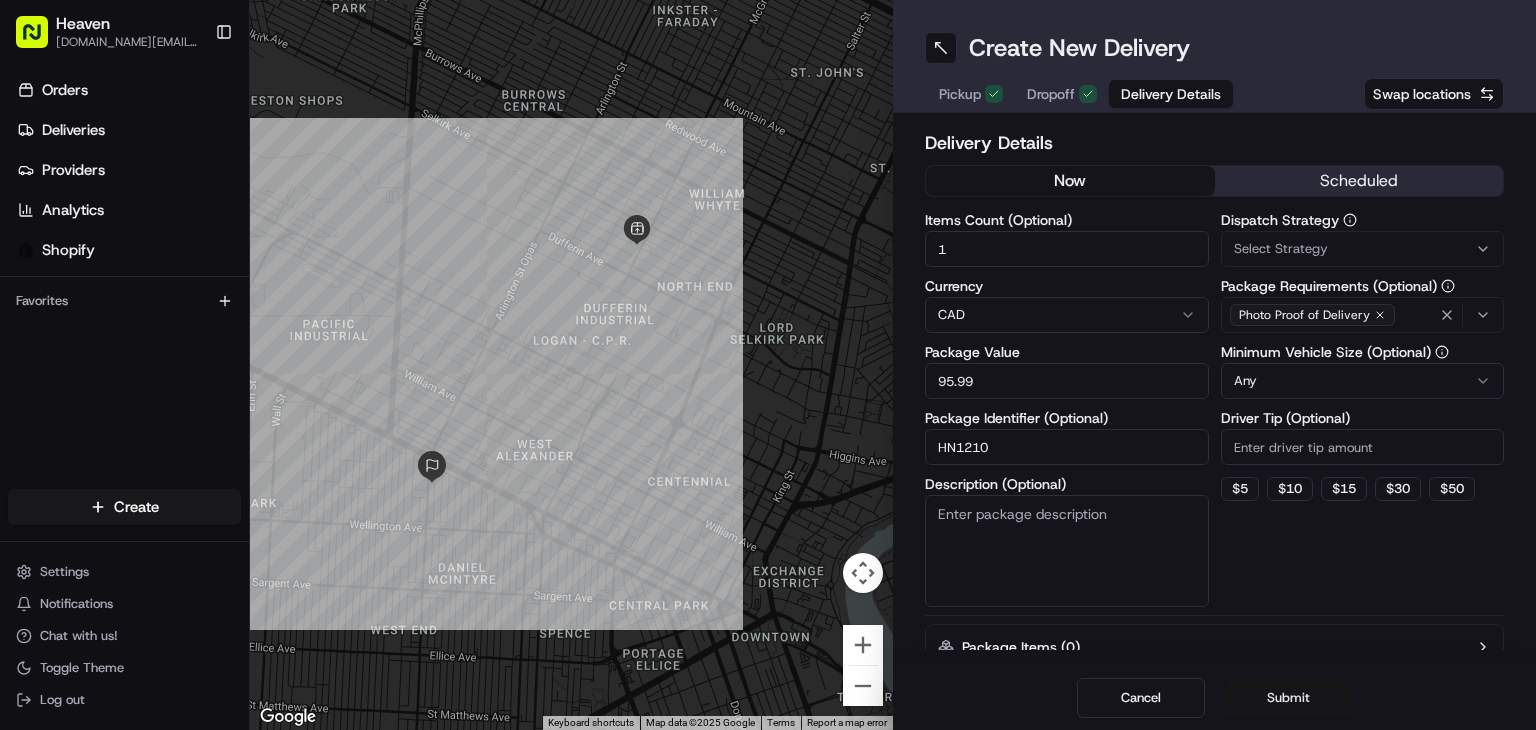 click on "Submit" at bounding box center [1289, 698] 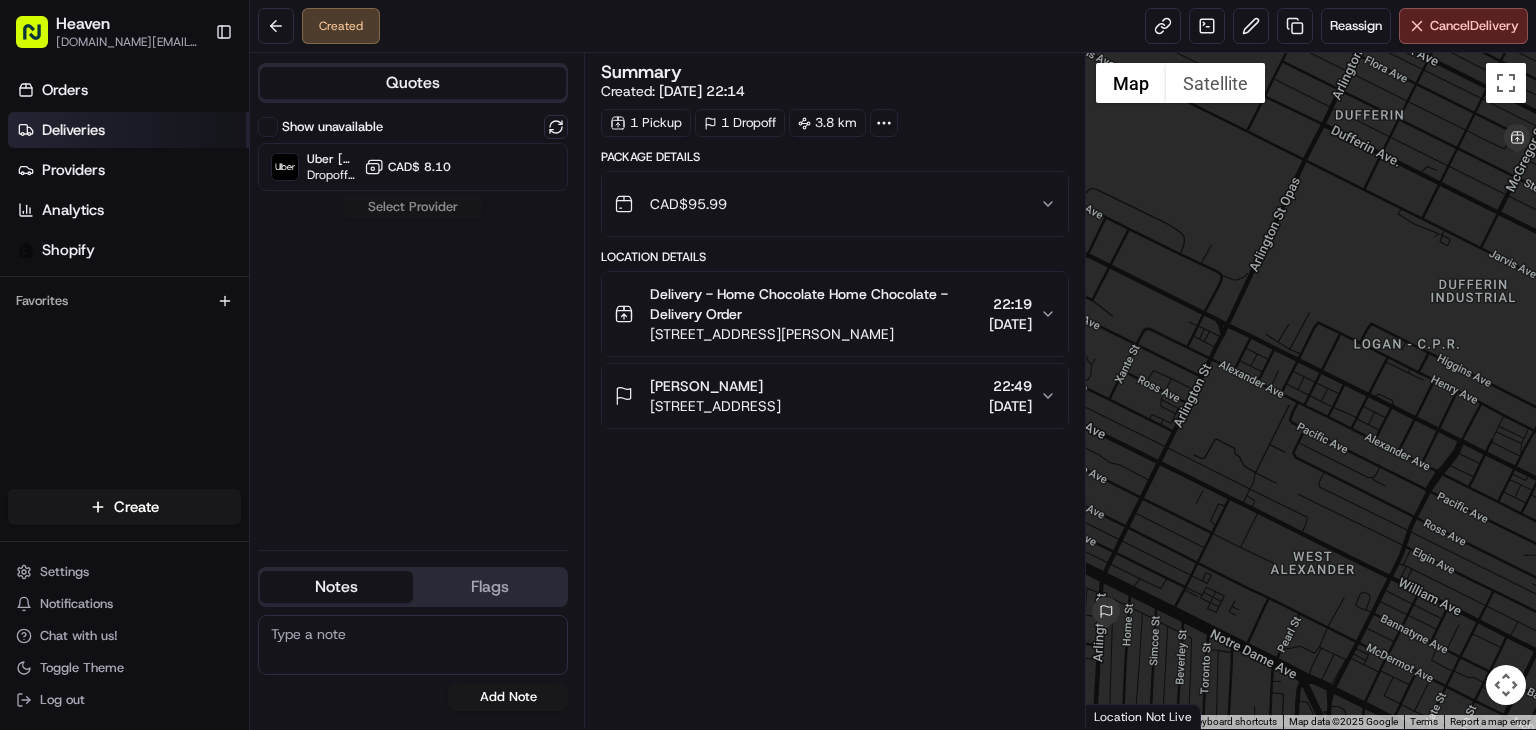 click on "Deliveries" at bounding box center [73, 130] 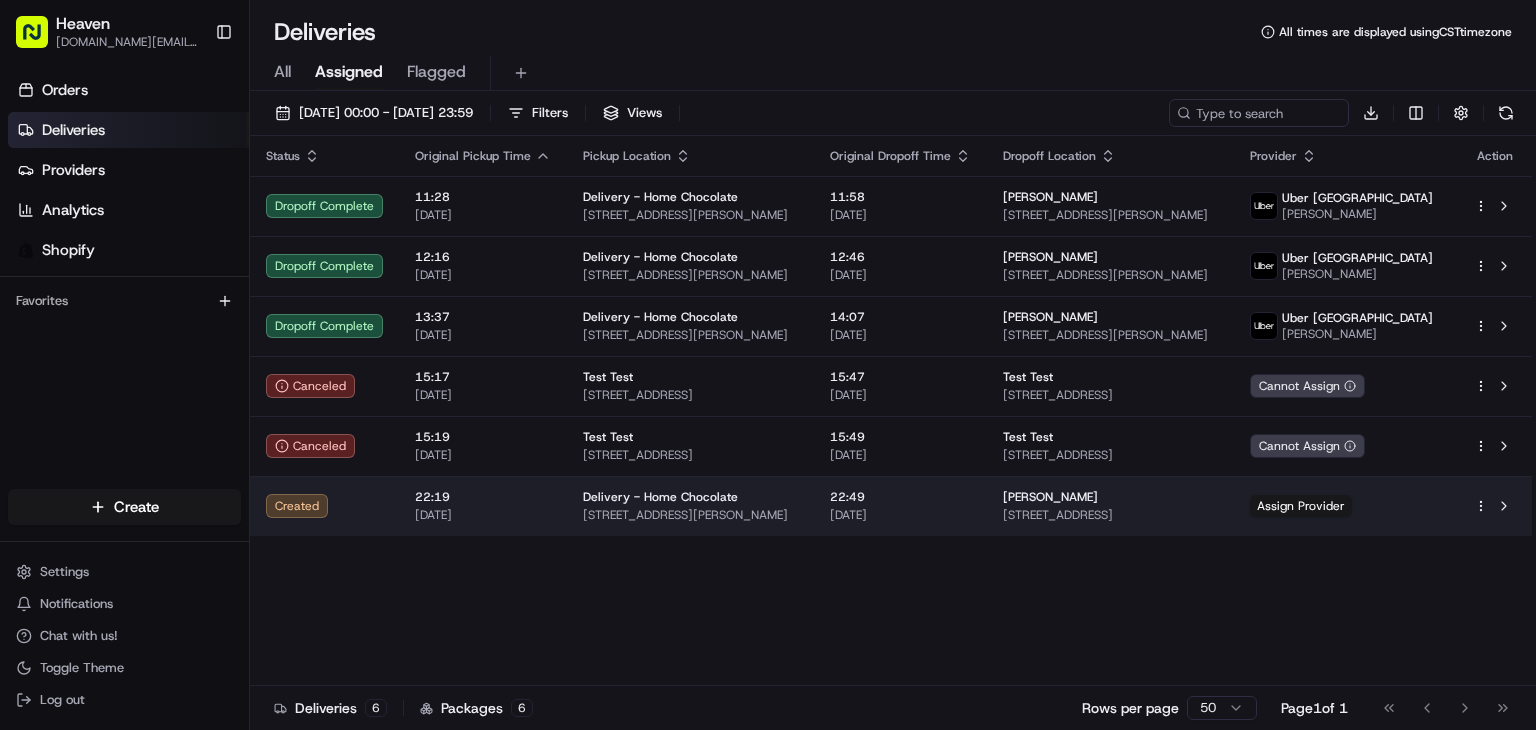 click on "22:49" at bounding box center (900, 497) 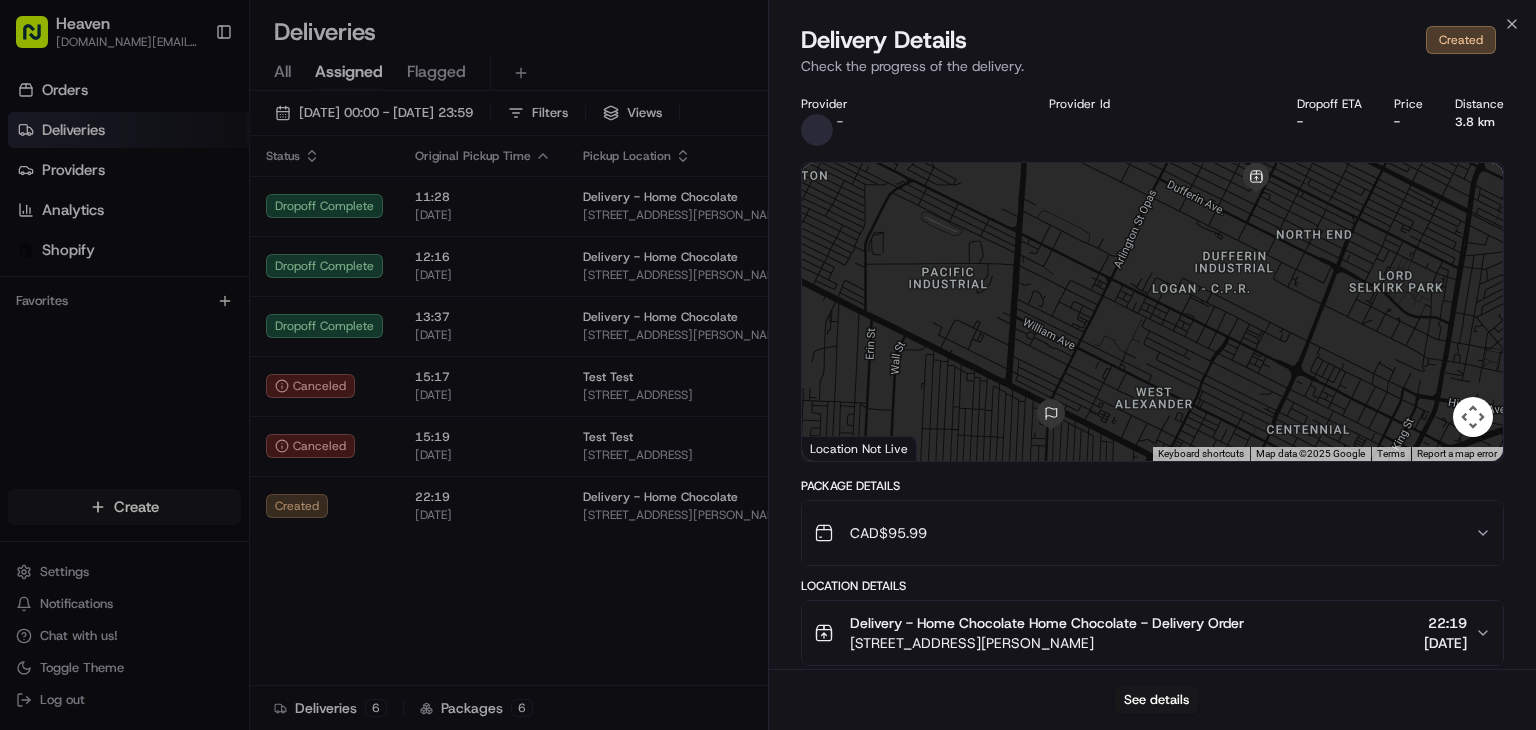 drag, startPoint x: 526, startPoint y: 596, endPoint x: 536, endPoint y: 599, distance: 10.440307 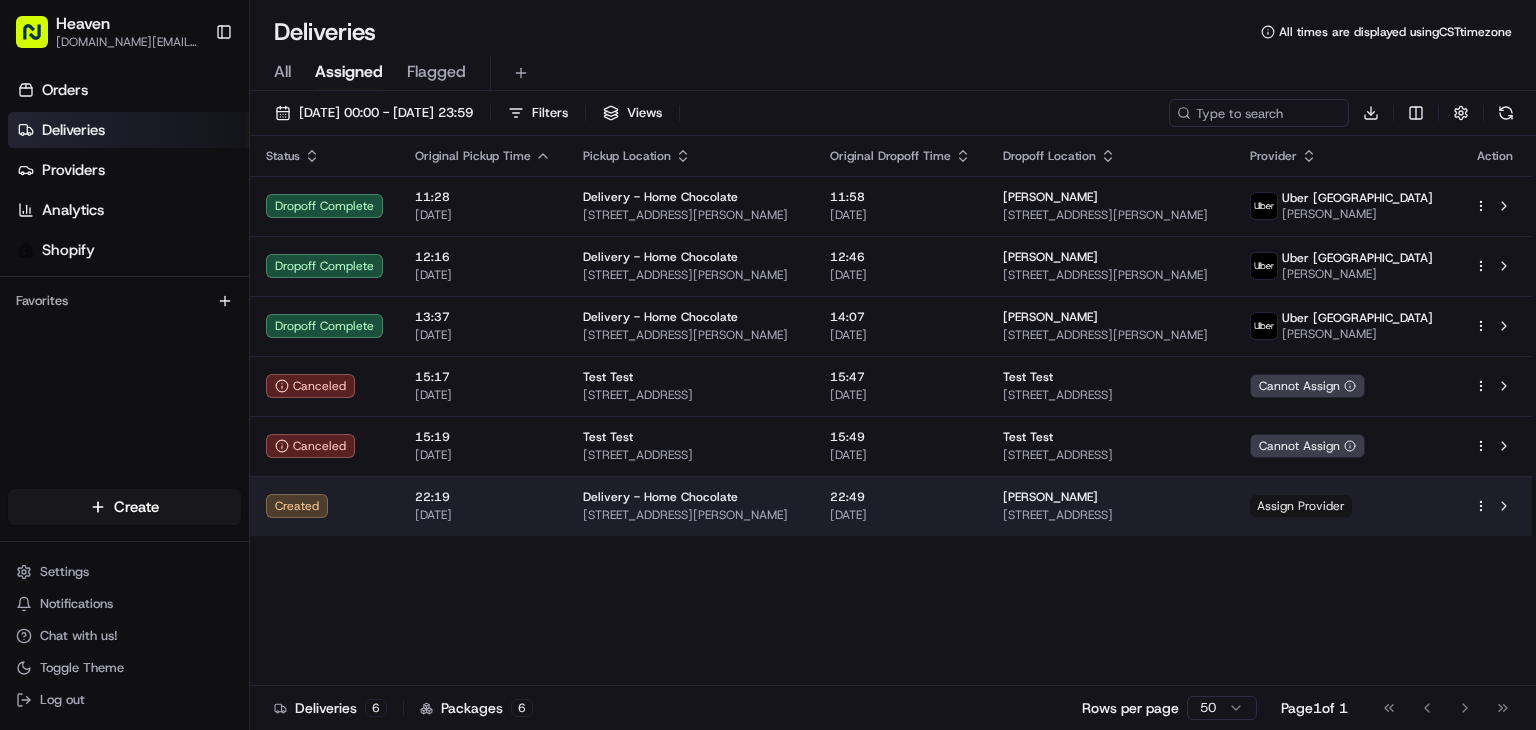click on "Assign Provider" at bounding box center (1301, 506) 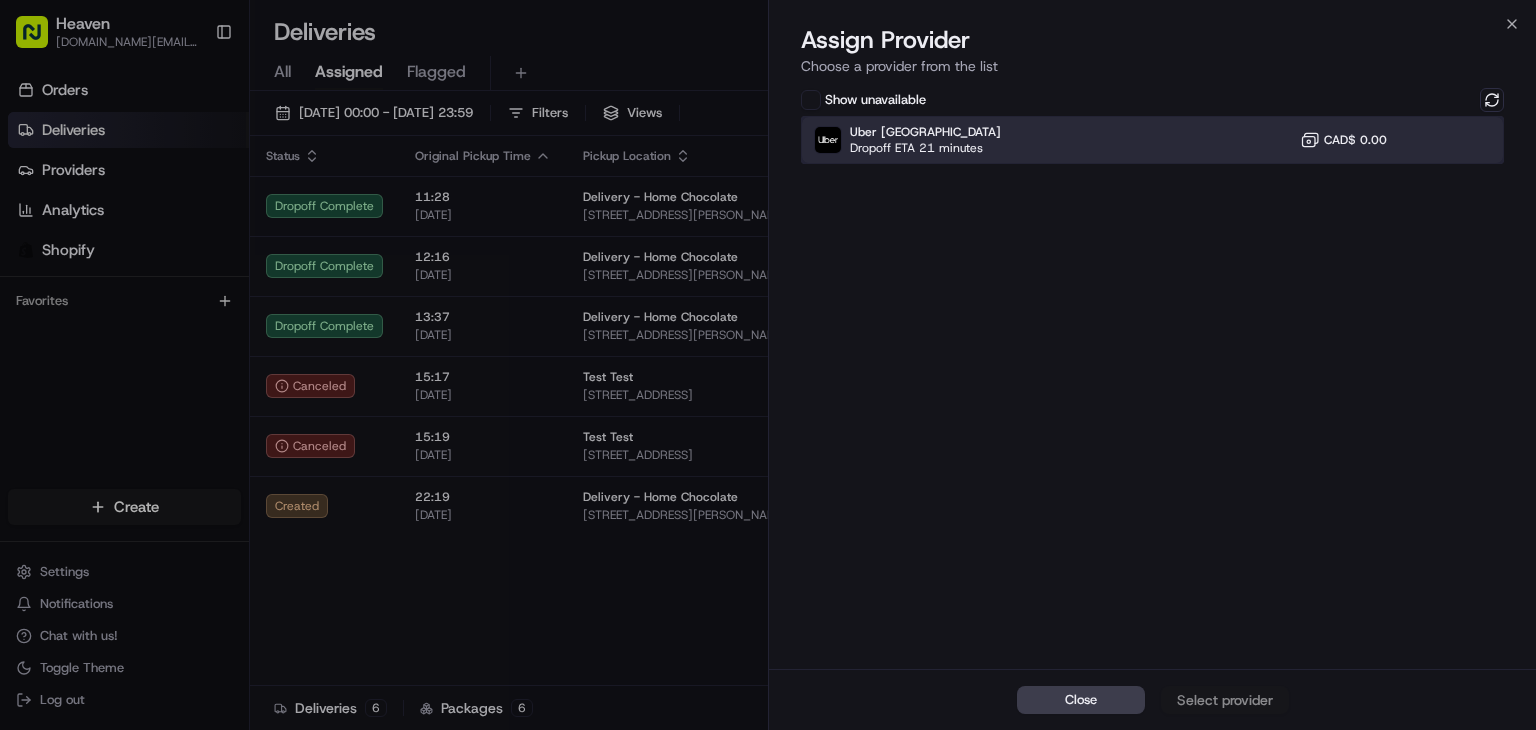click on "Uber Canada Dropoff ETA   21 minutes CAD$   0.00" at bounding box center [1152, 140] 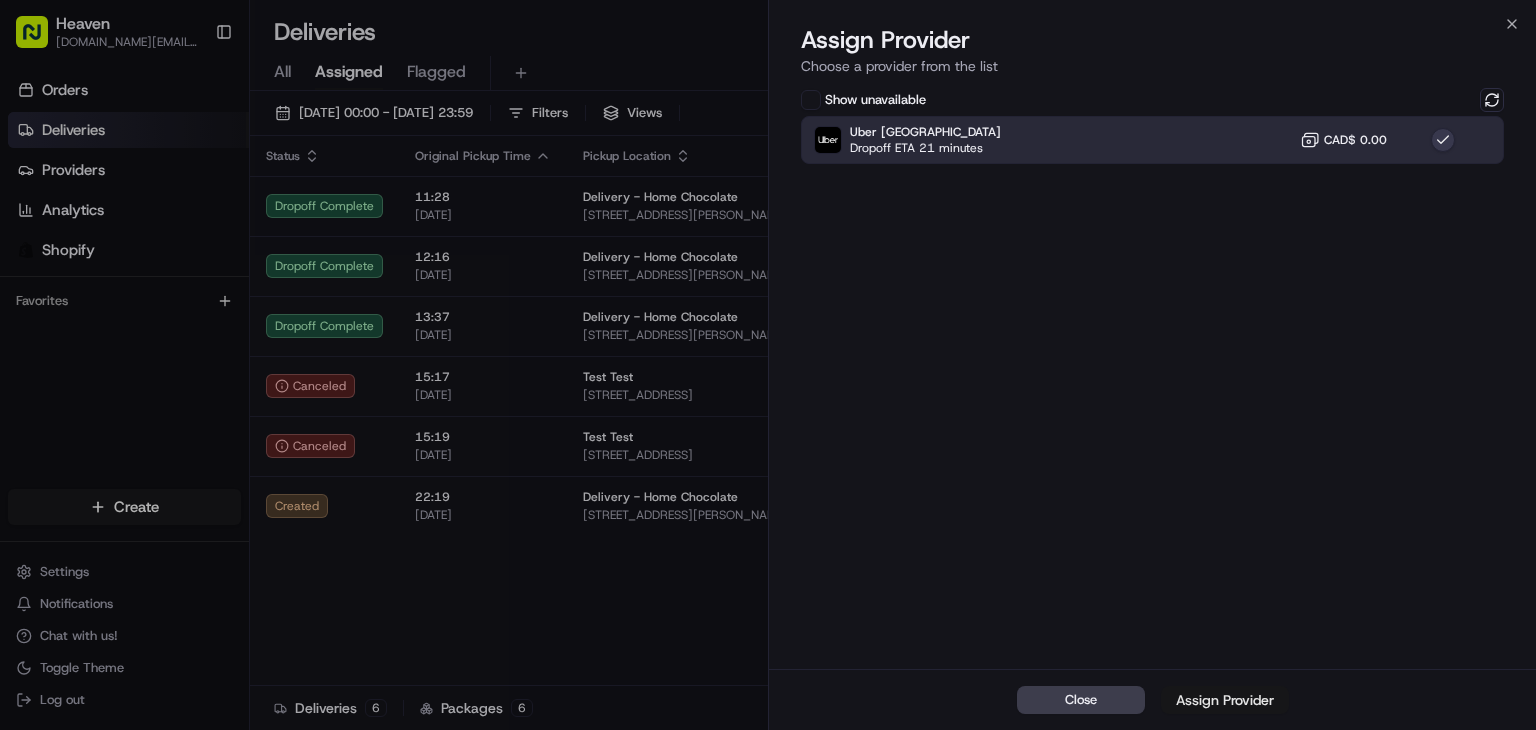 click on "Assign Provider" at bounding box center (1225, 700) 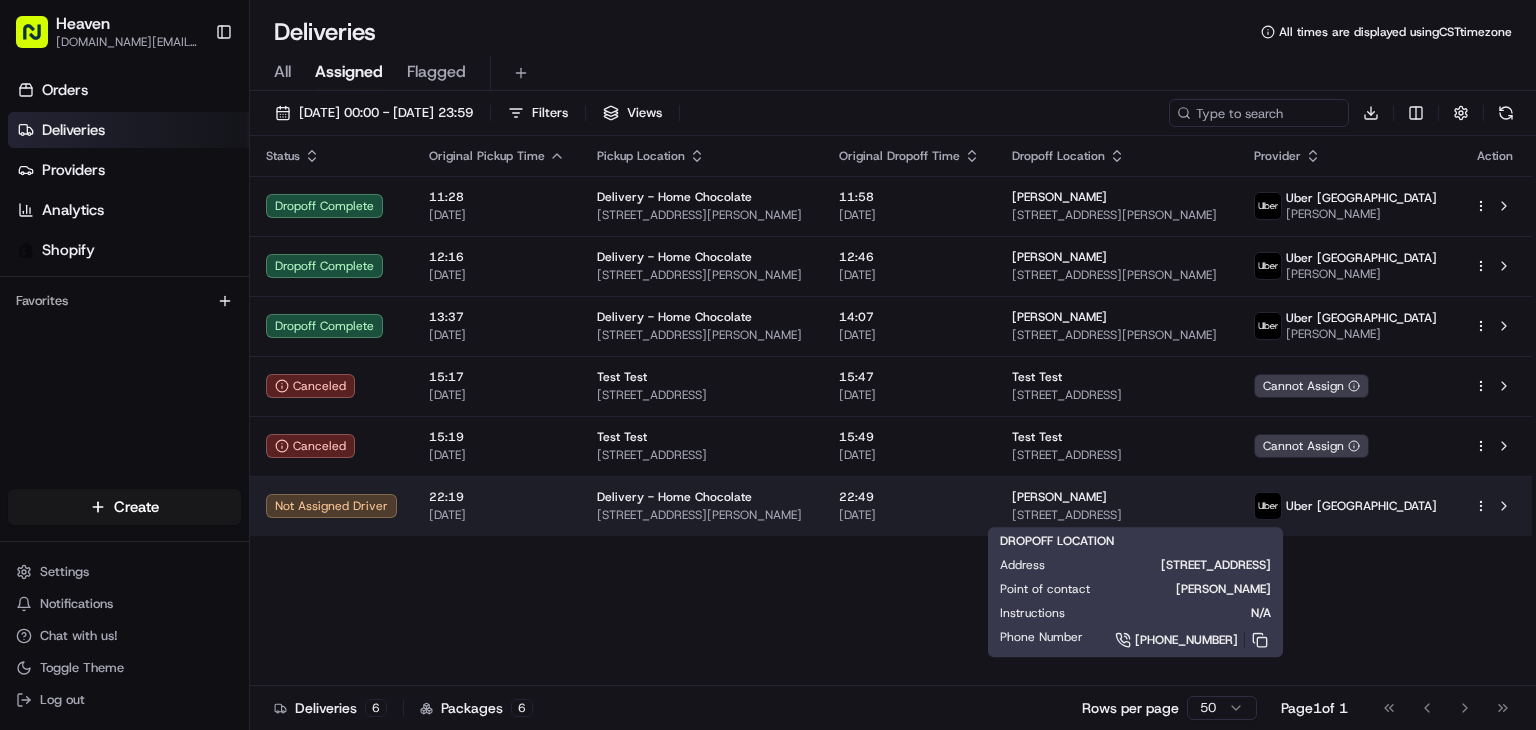 click on "[PERSON_NAME]" at bounding box center [1117, 497] 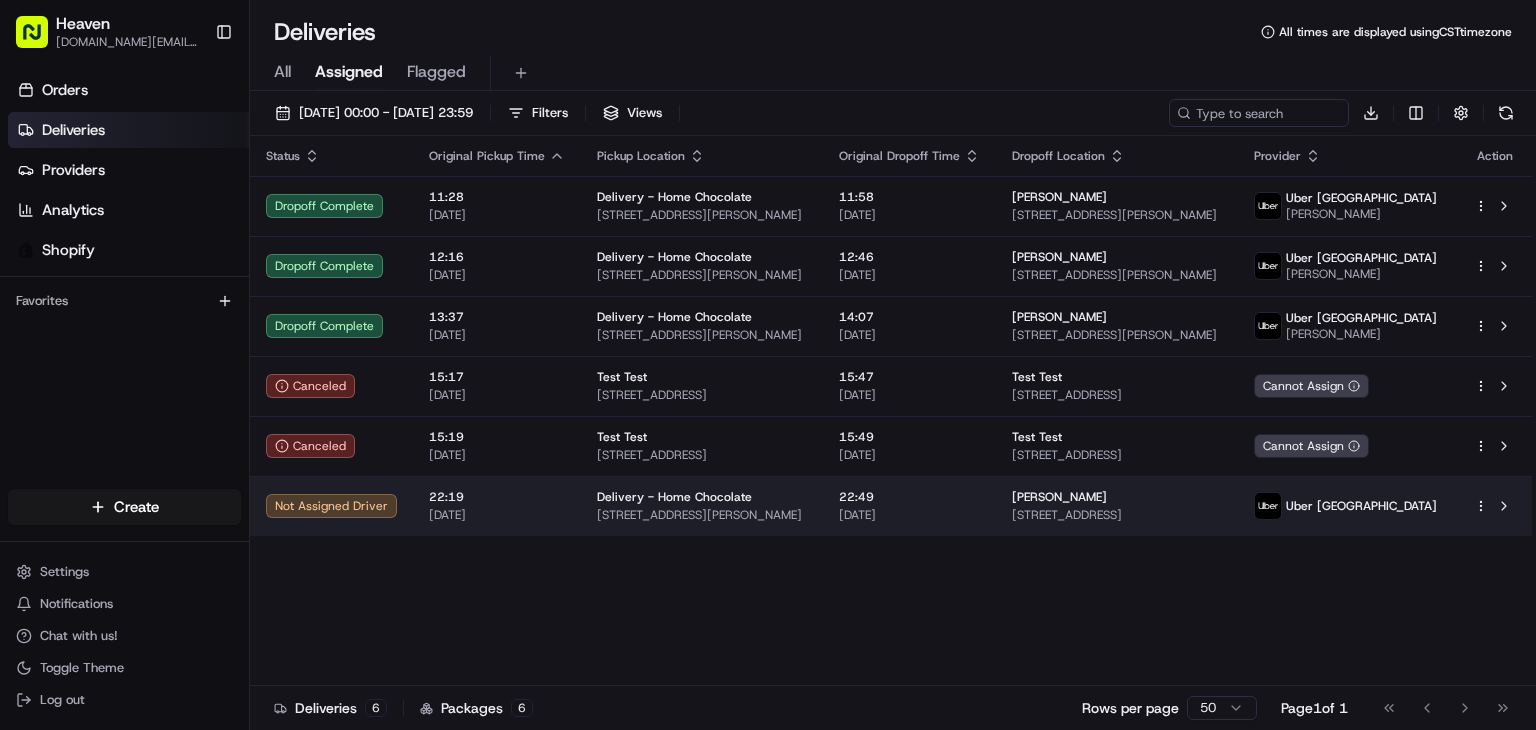click on "22:49" at bounding box center (909, 497) 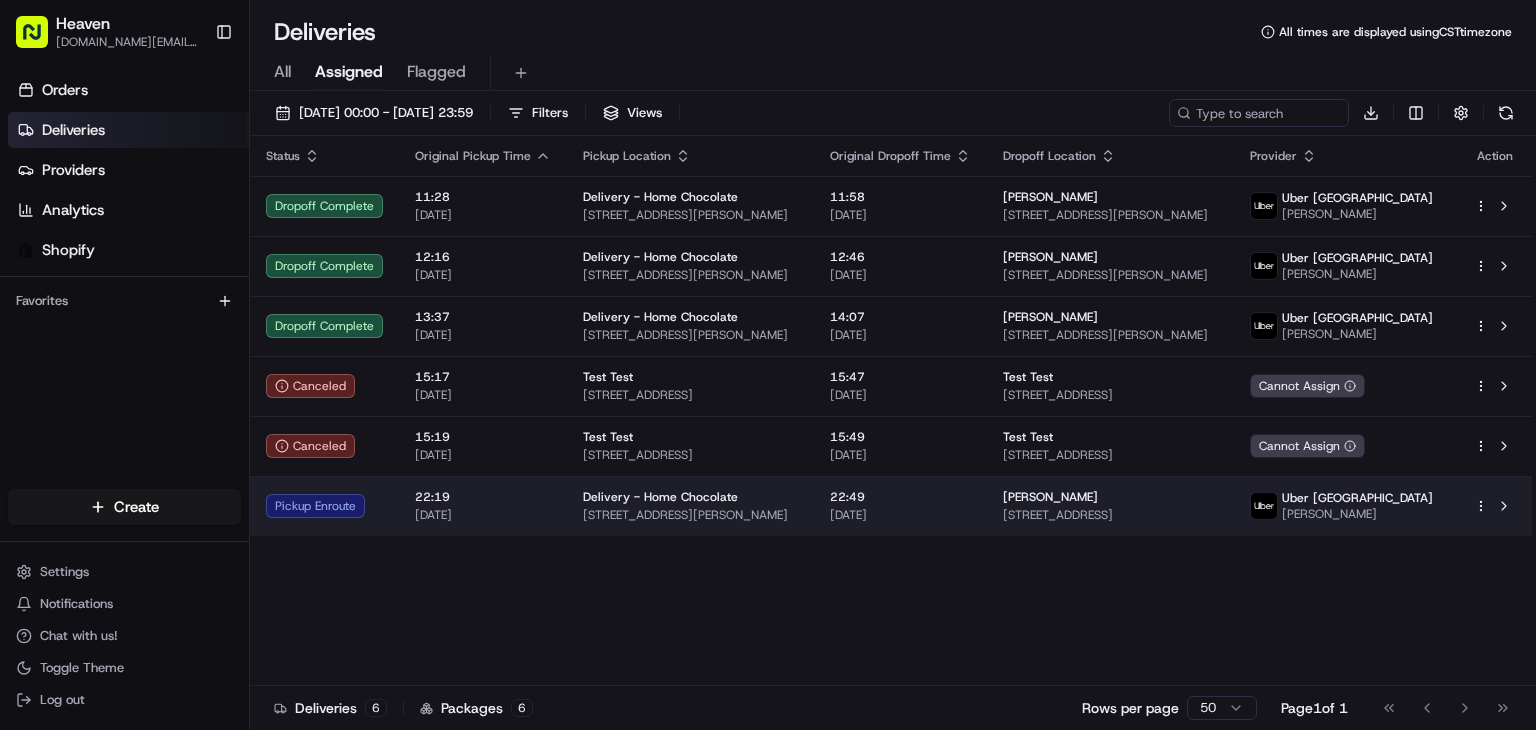 click on "22:49 [DATE]" at bounding box center [900, 506] 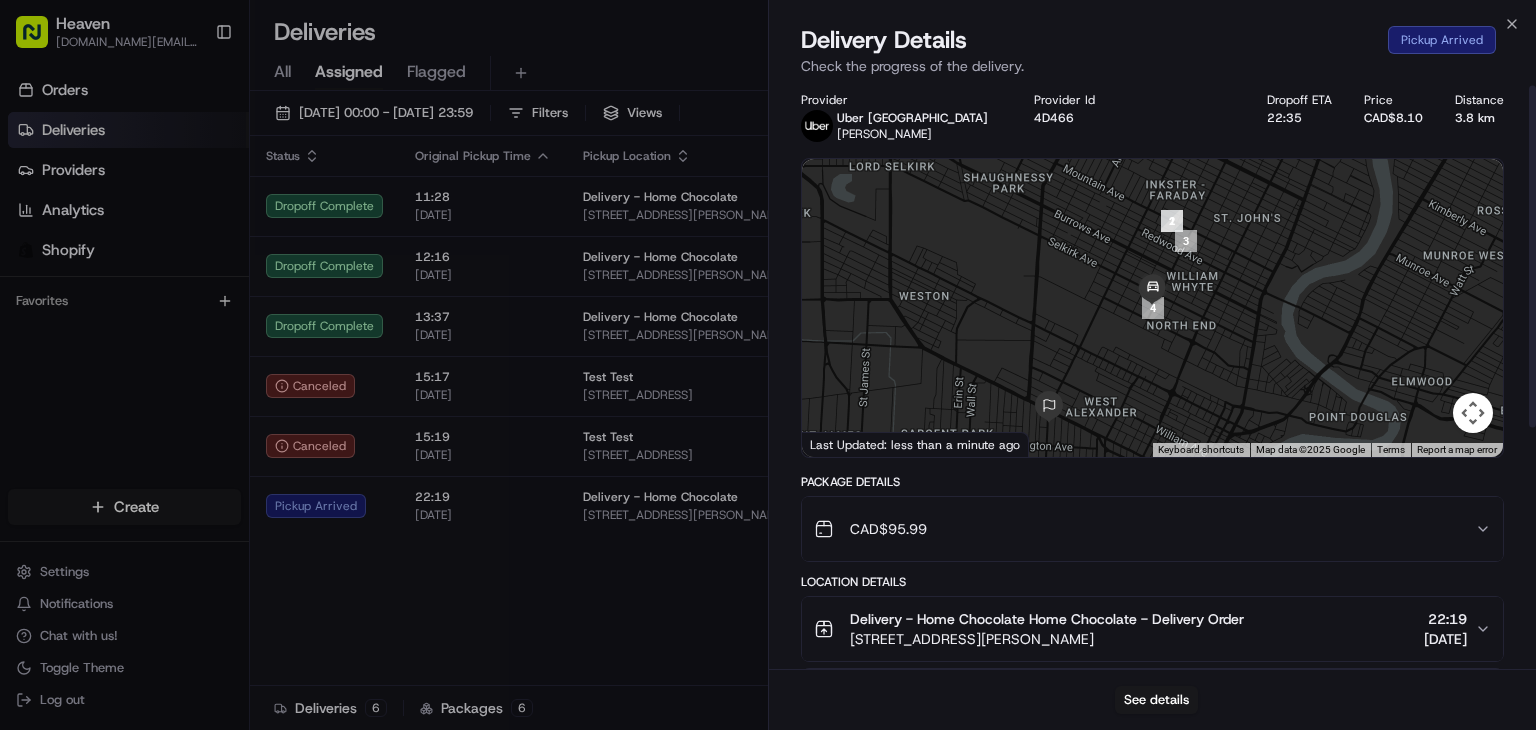 scroll, scrollTop: 0, scrollLeft: 0, axis: both 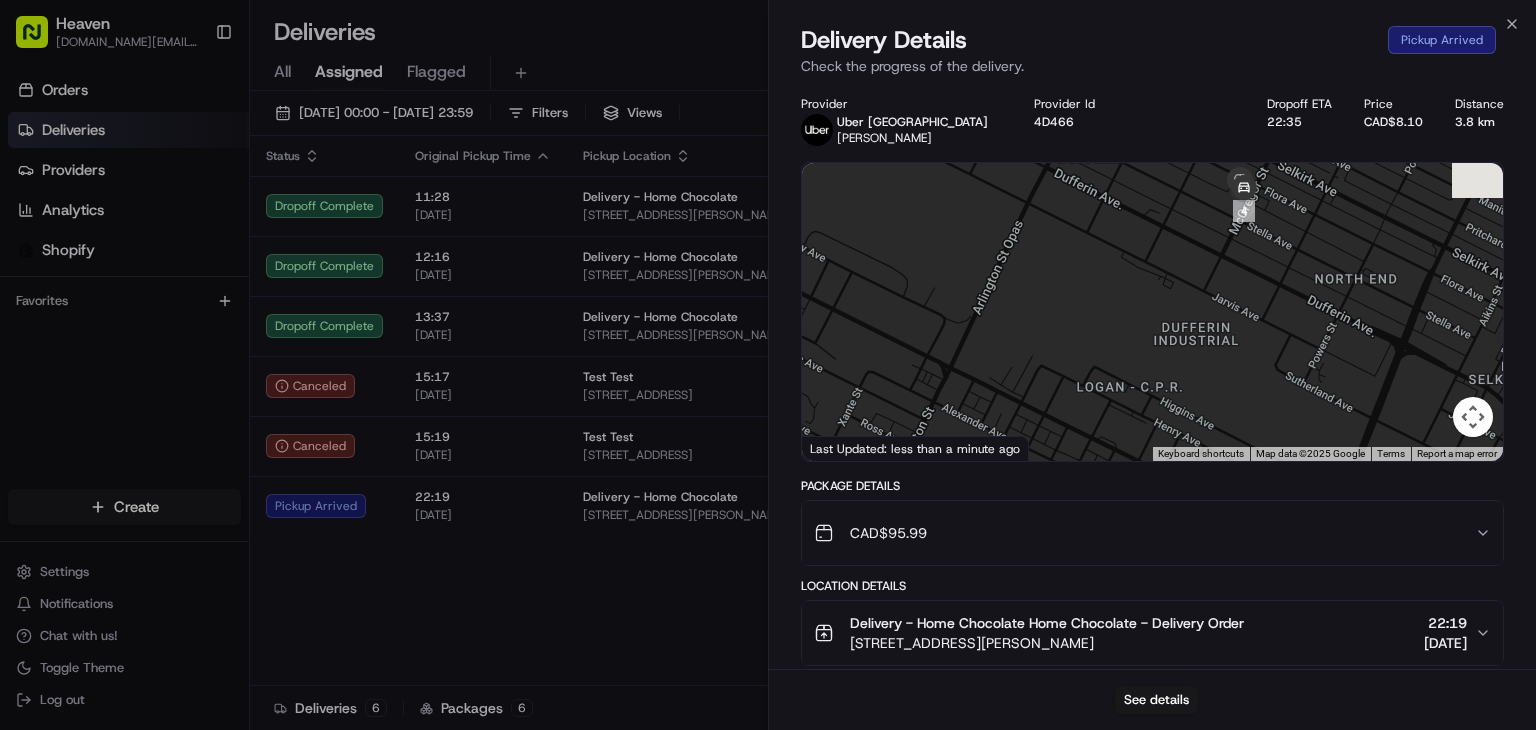 drag, startPoint x: 1135, startPoint y: 325, endPoint x: 1120, endPoint y: 485, distance: 160.70158 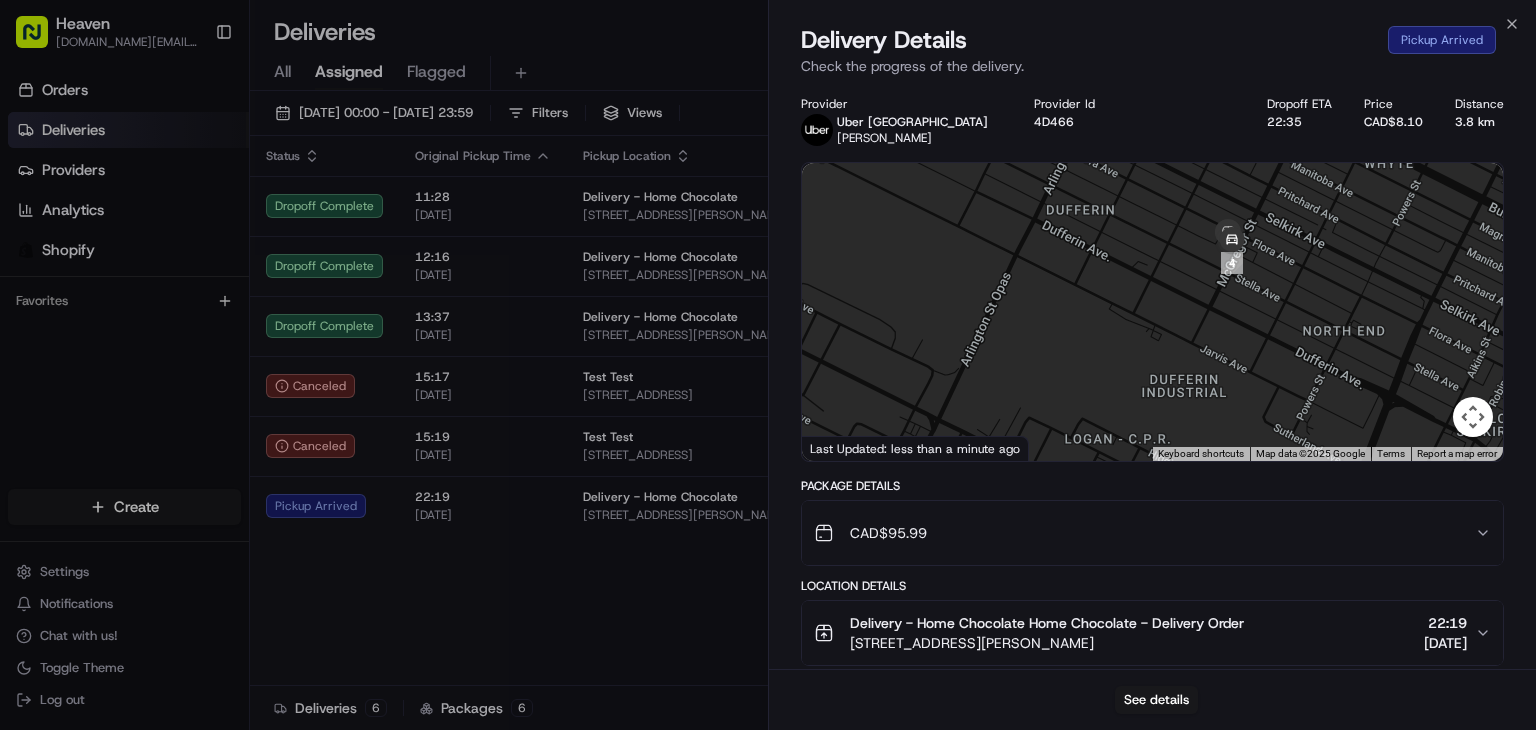 drag, startPoint x: 1144, startPoint y: 353, endPoint x: 1138, endPoint y: 401, distance: 48.373547 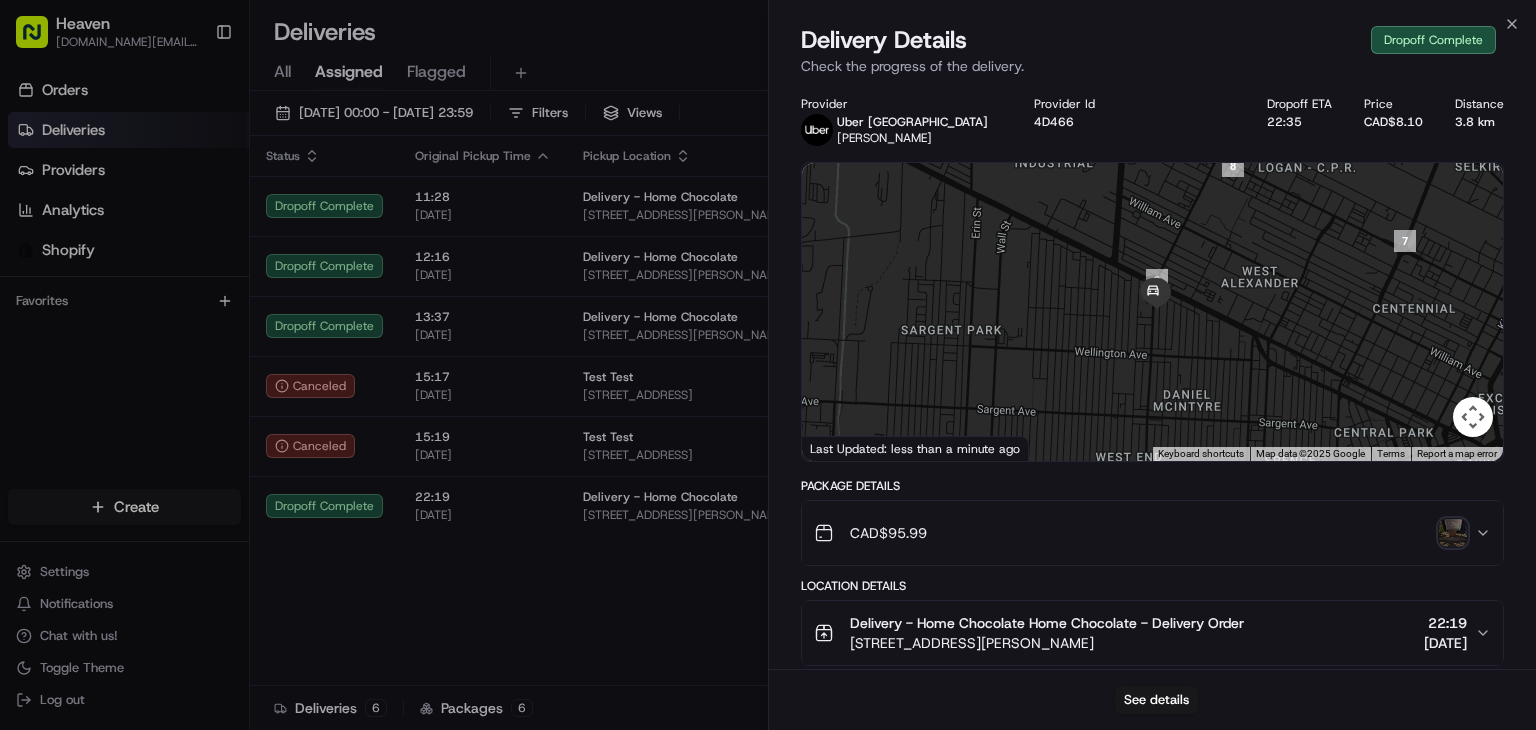 click at bounding box center [1453, 533] 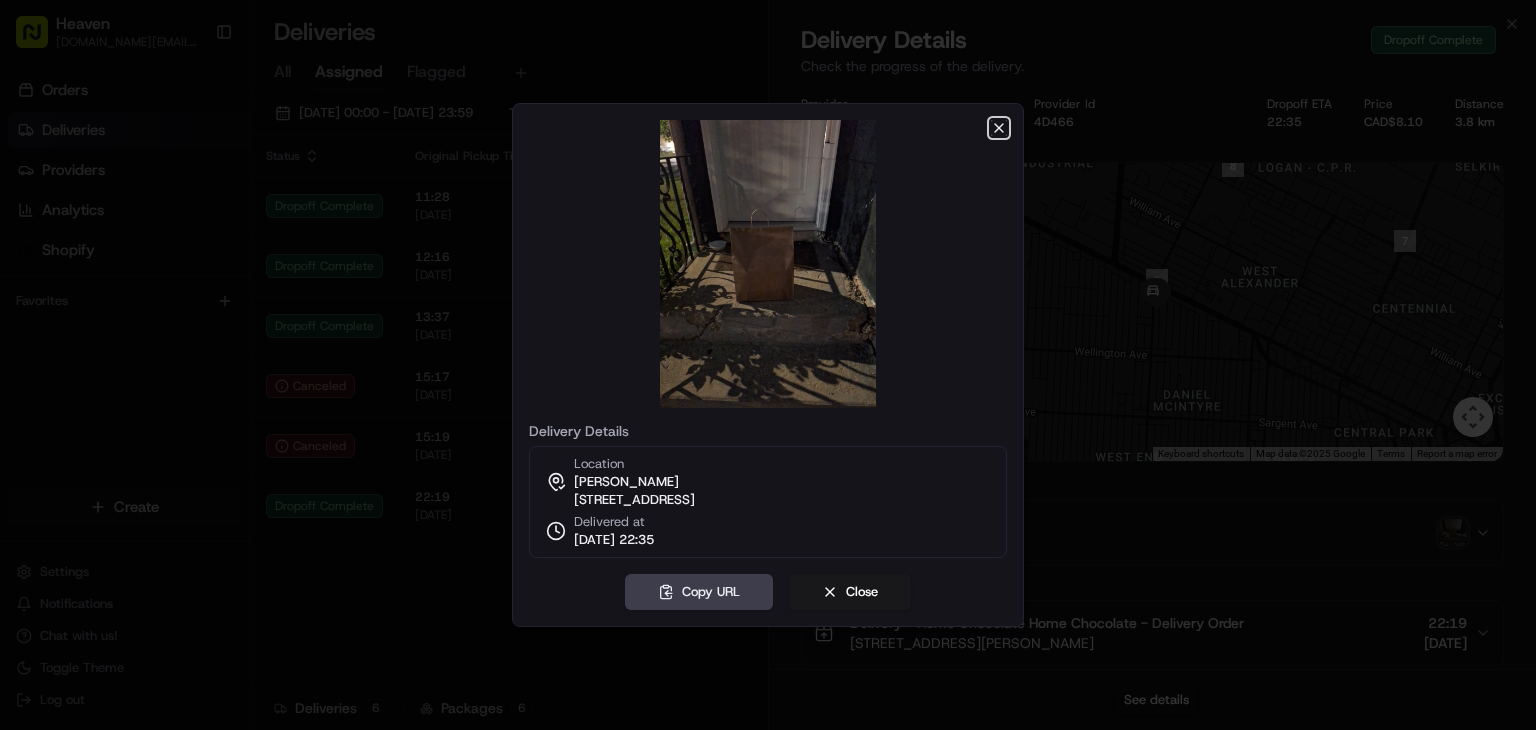 click 